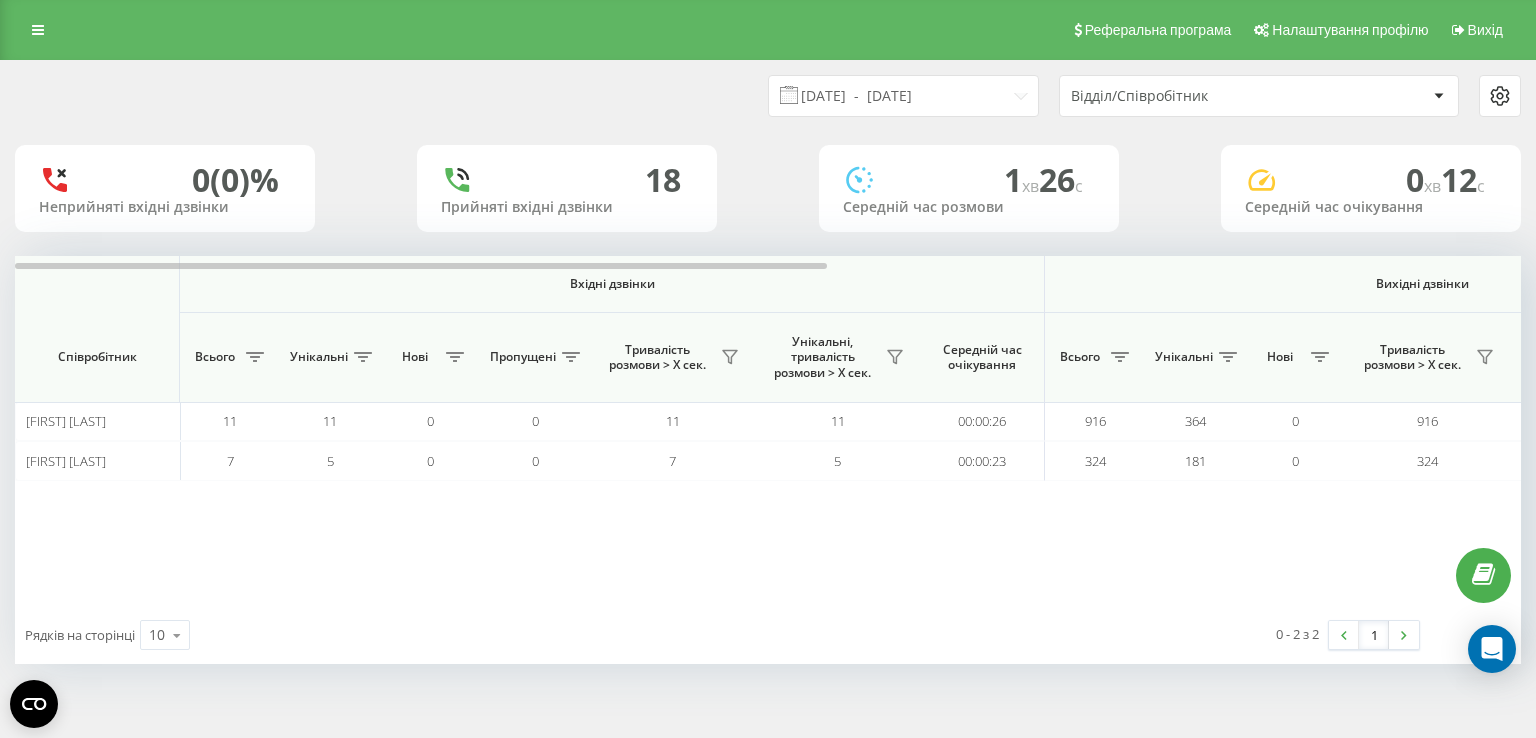 scroll, scrollTop: 0, scrollLeft: 0, axis: both 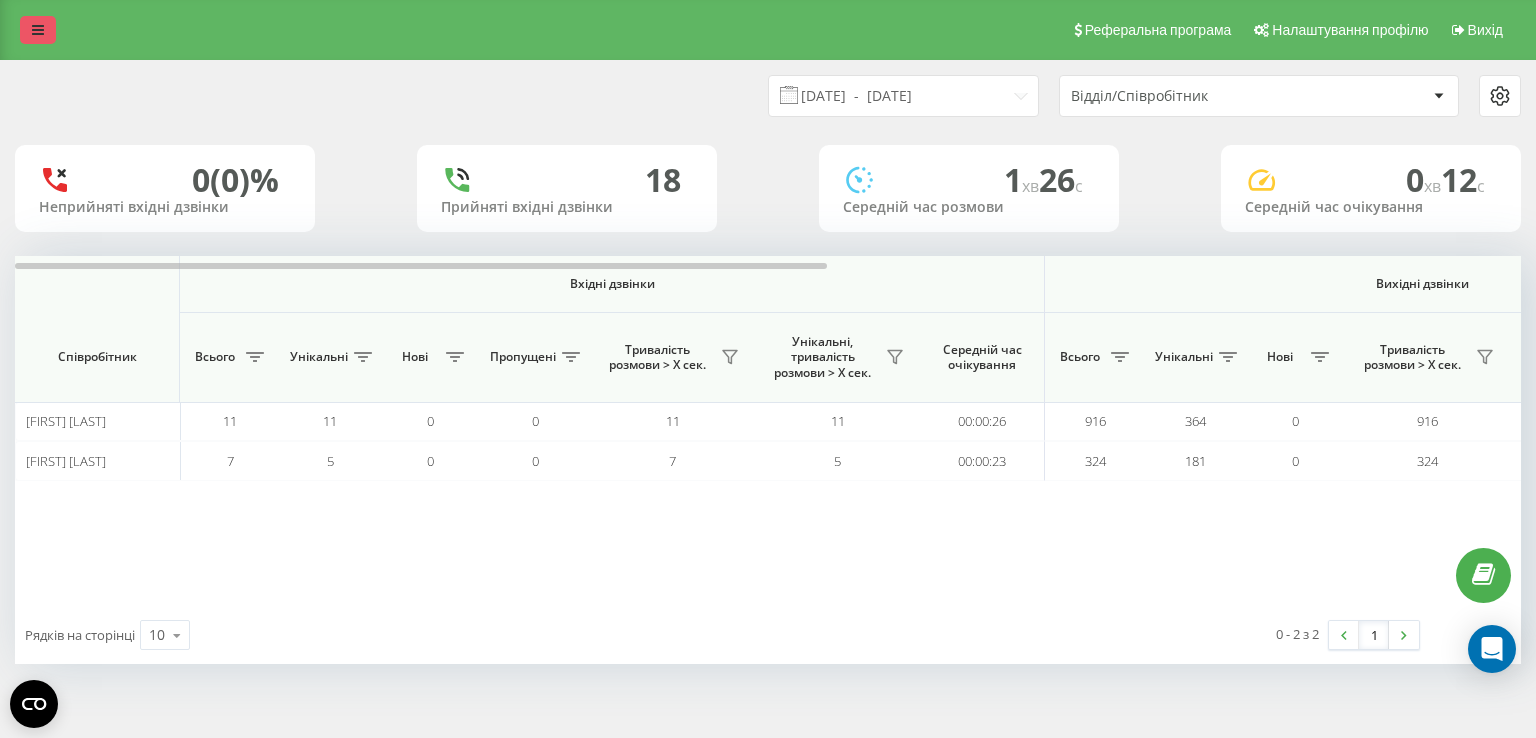 click at bounding box center [38, 30] 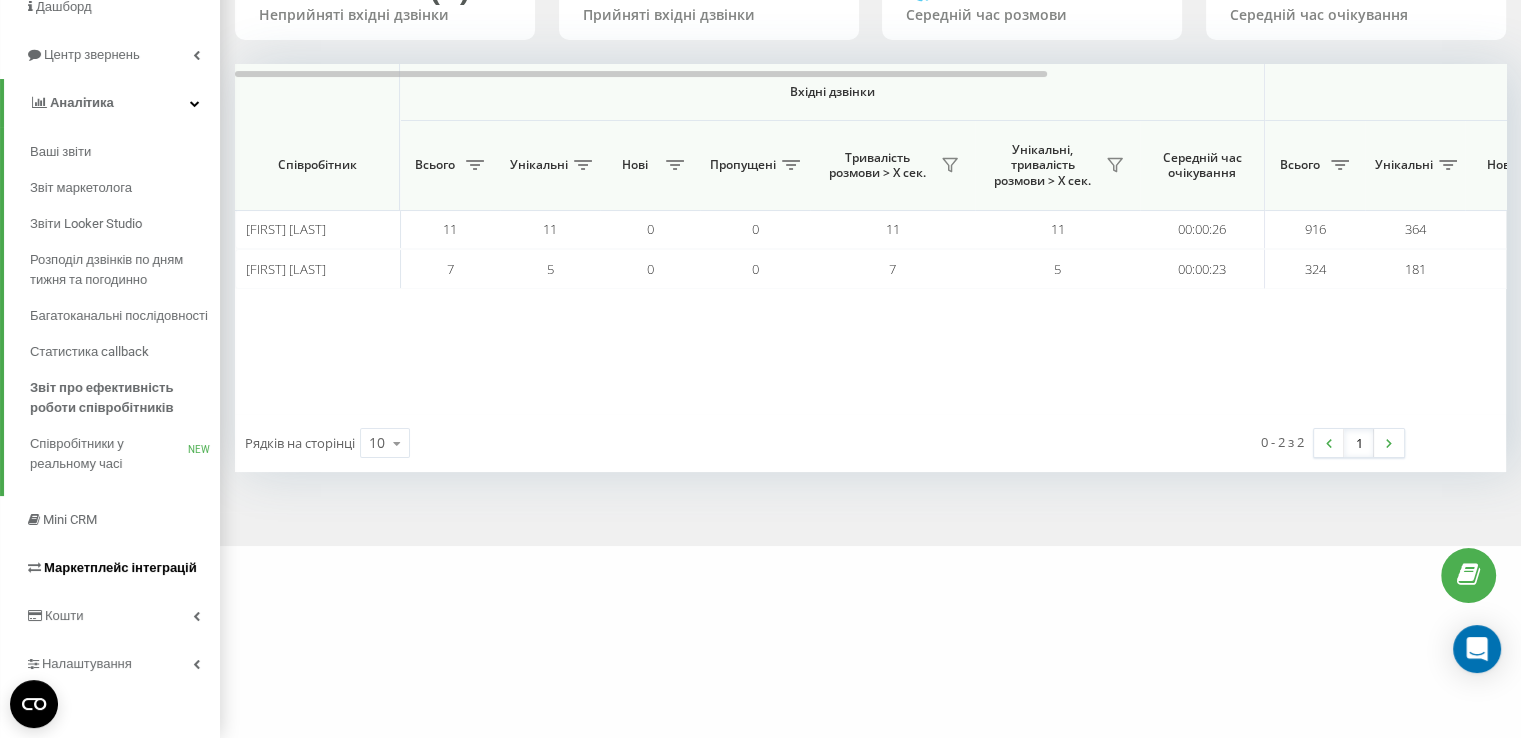 scroll, scrollTop: 213, scrollLeft: 0, axis: vertical 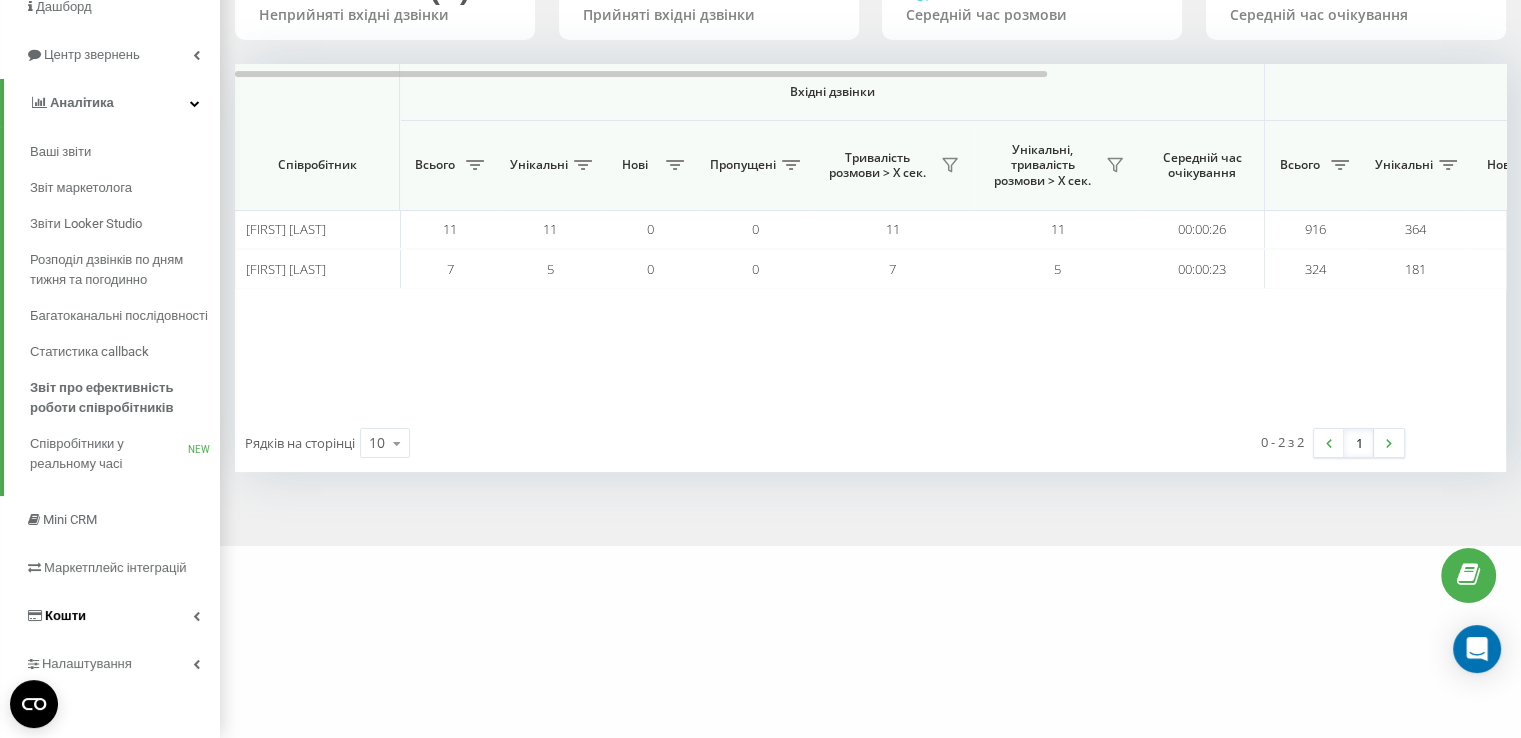 click on "Кошти" at bounding box center [65, 615] 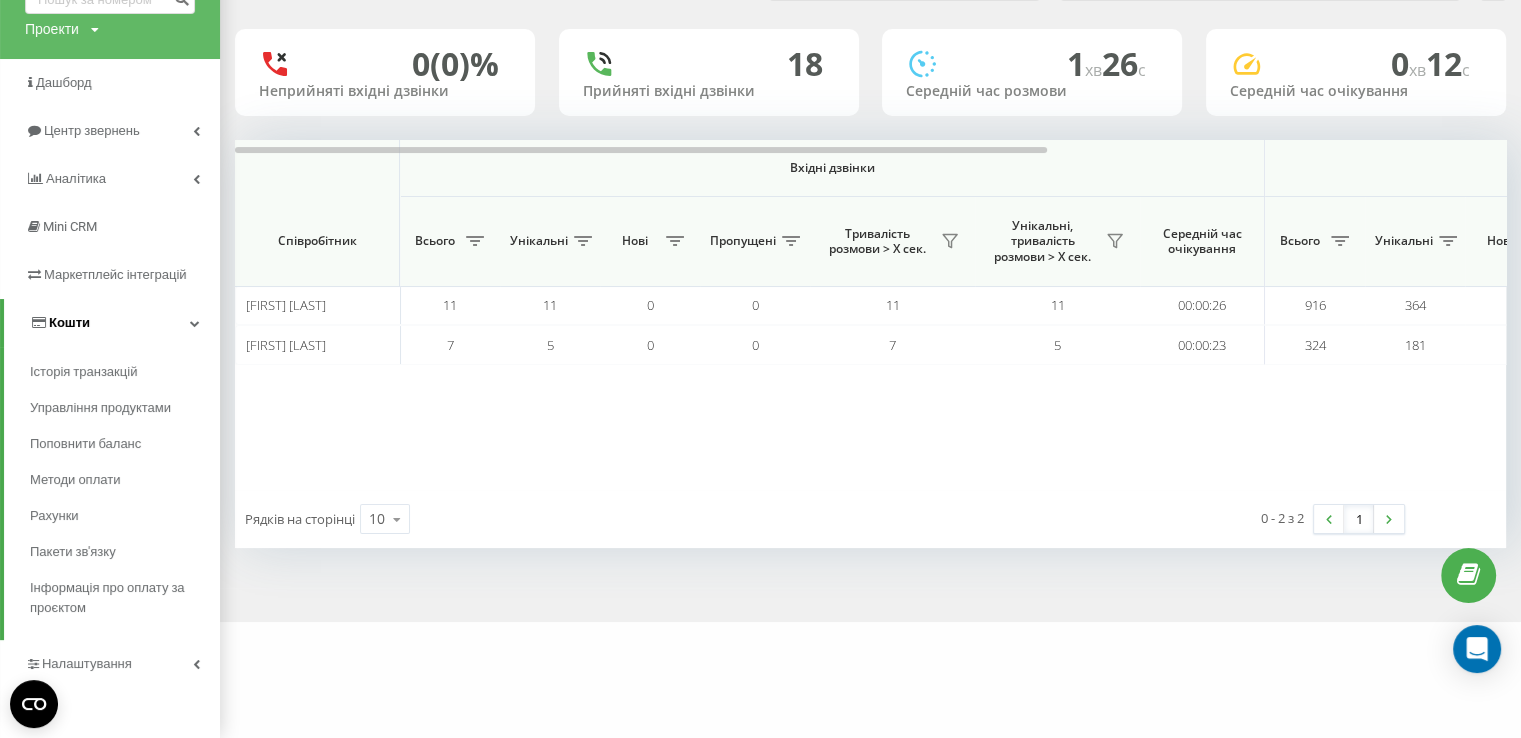 scroll, scrollTop: 117, scrollLeft: 0, axis: vertical 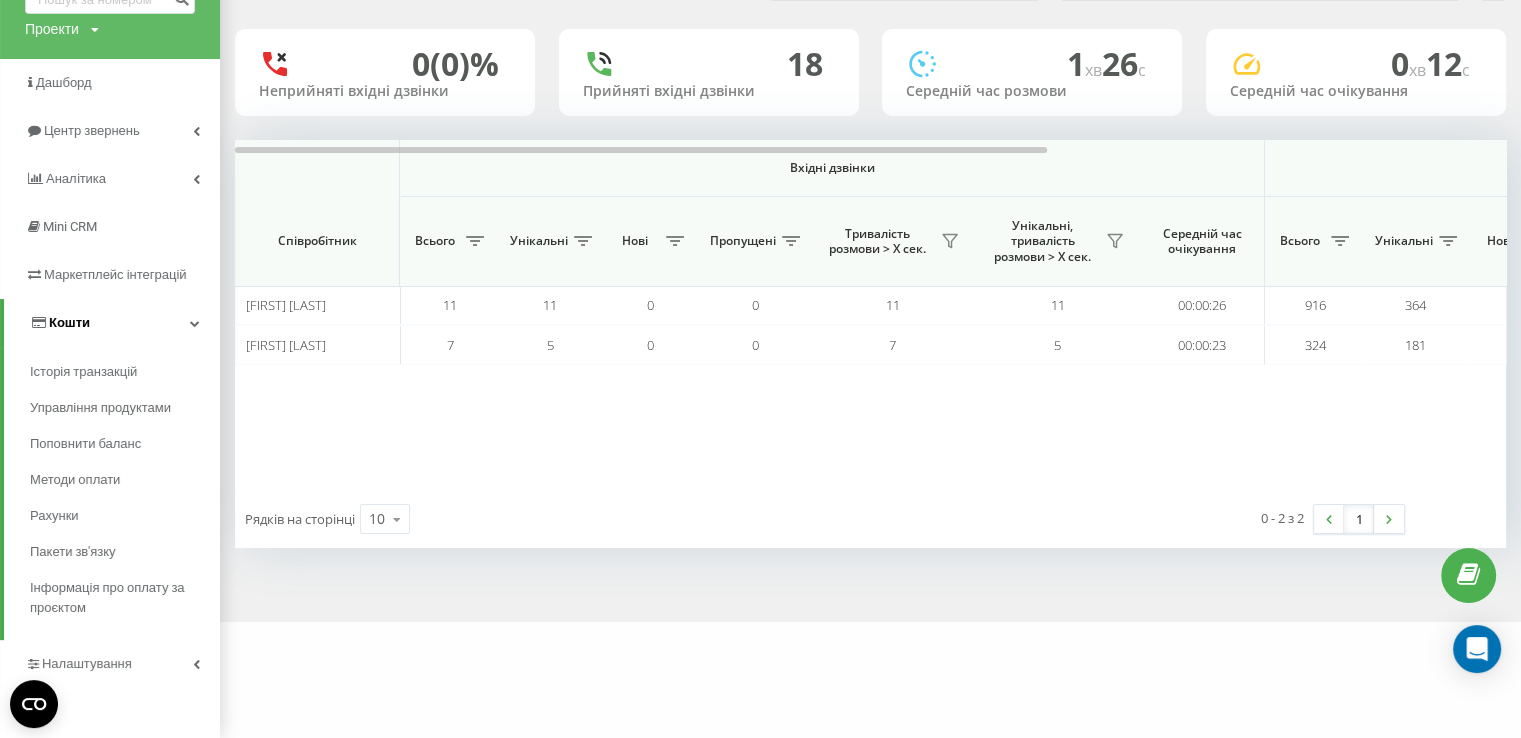 click on "Кошти" at bounding box center (69, 322) 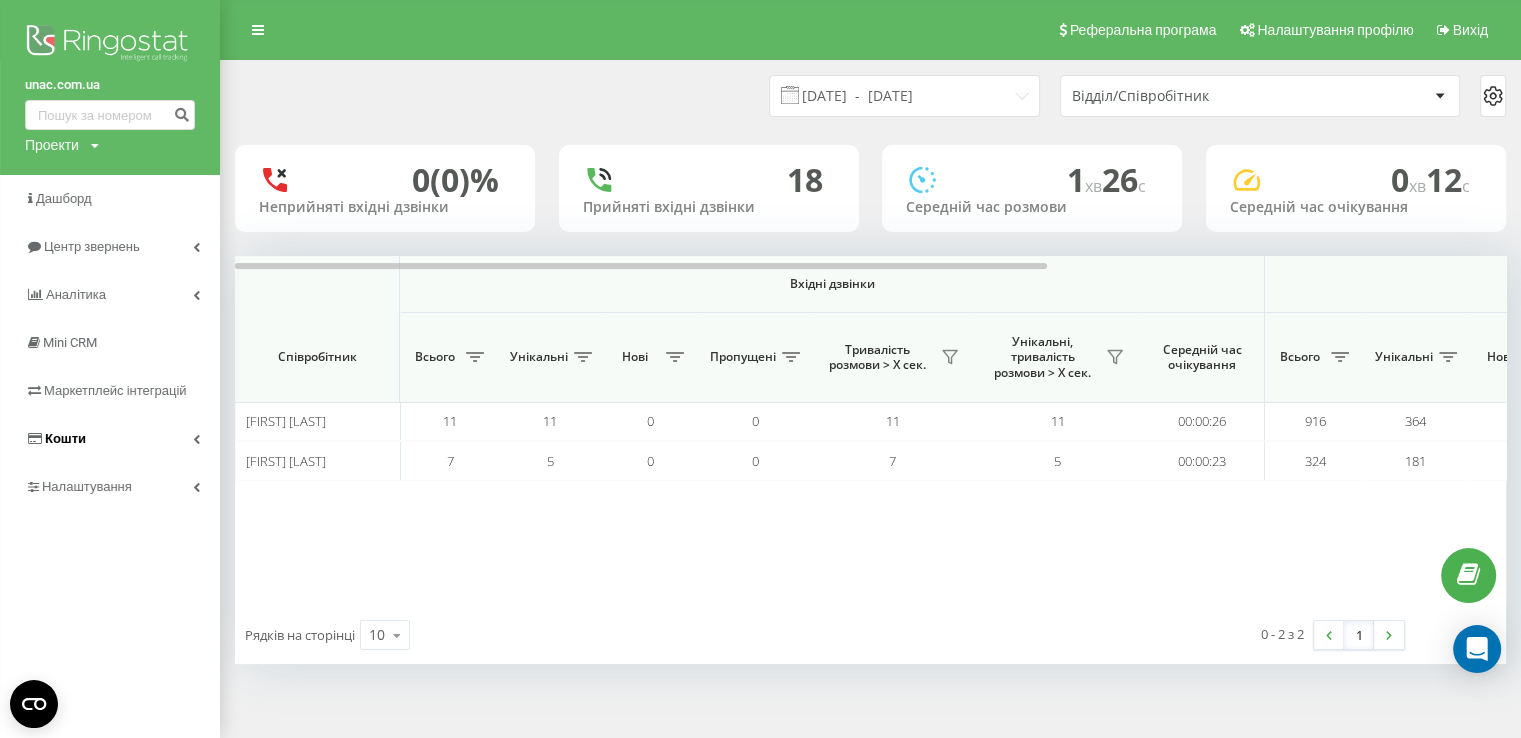 scroll, scrollTop: 0, scrollLeft: 0, axis: both 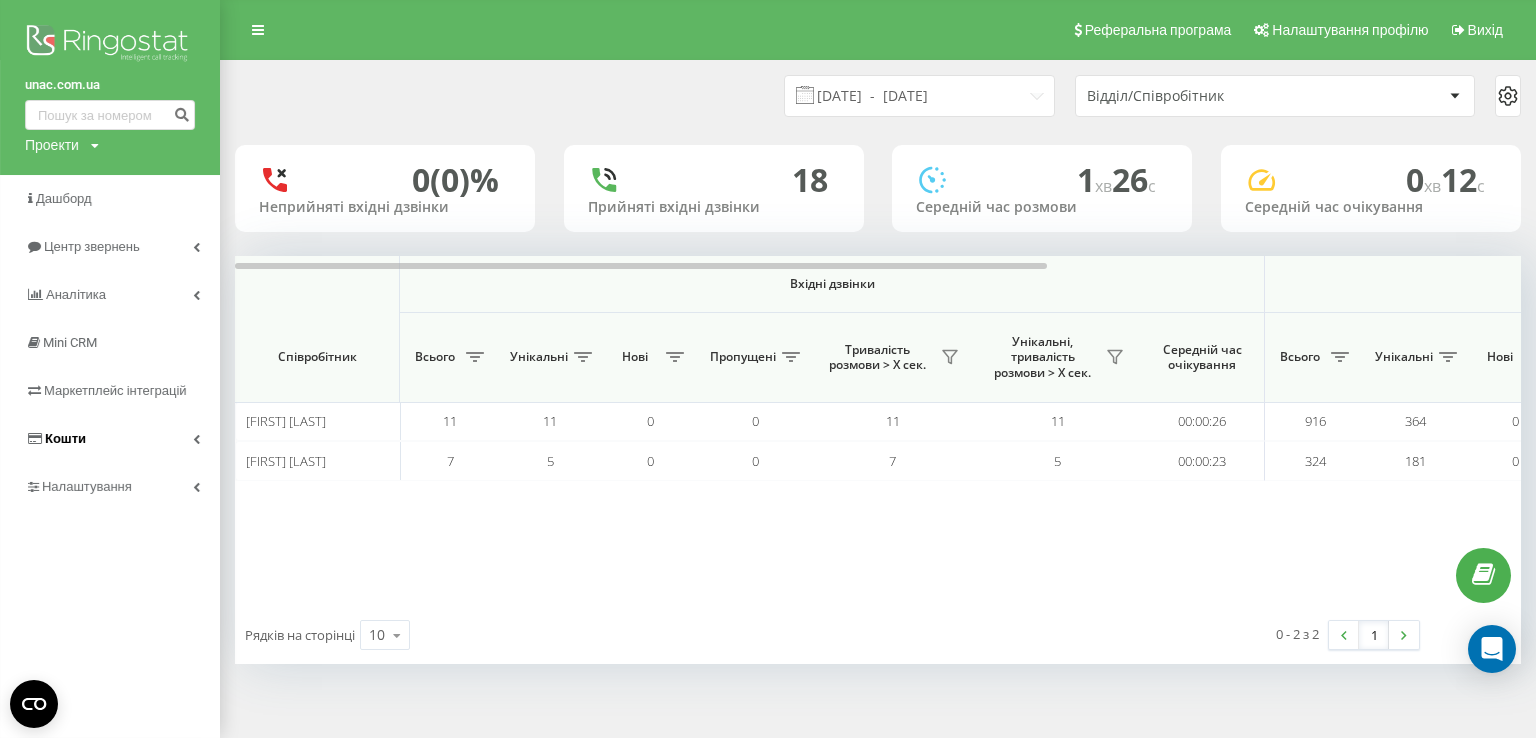 click on "Кошти" at bounding box center [65, 438] 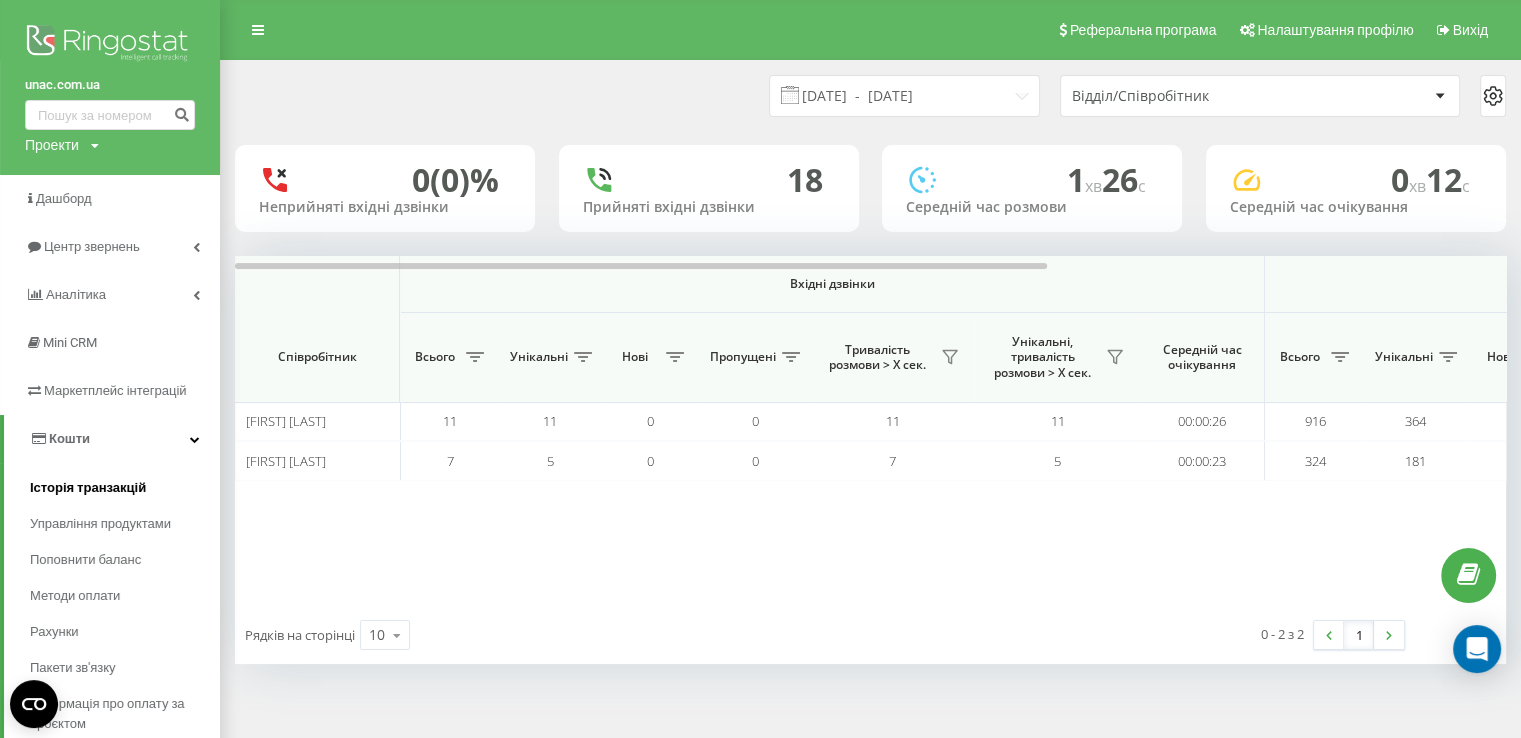 click on "Історія транзакцій" at bounding box center (88, 488) 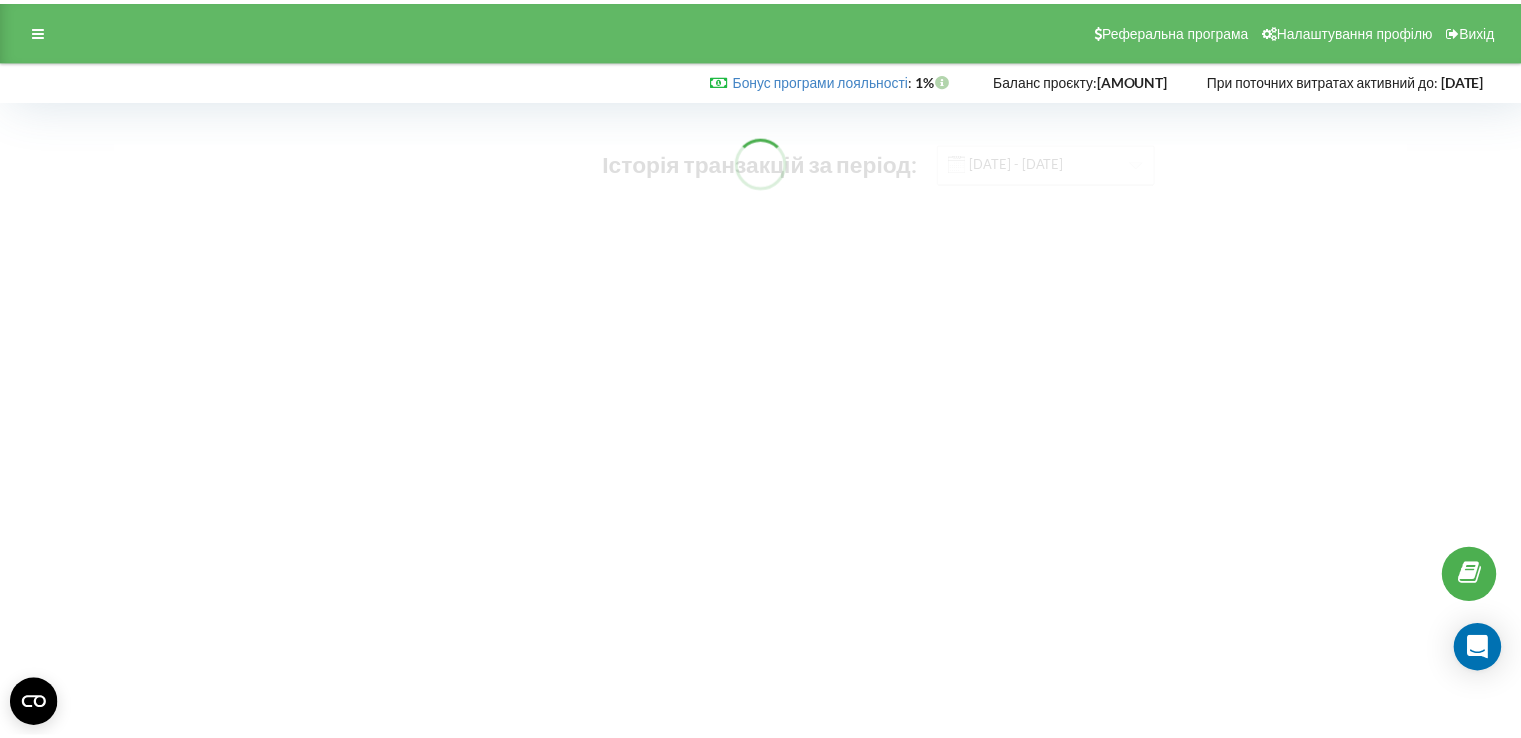 scroll, scrollTop: 0, scrollLeft: 0, axis: both 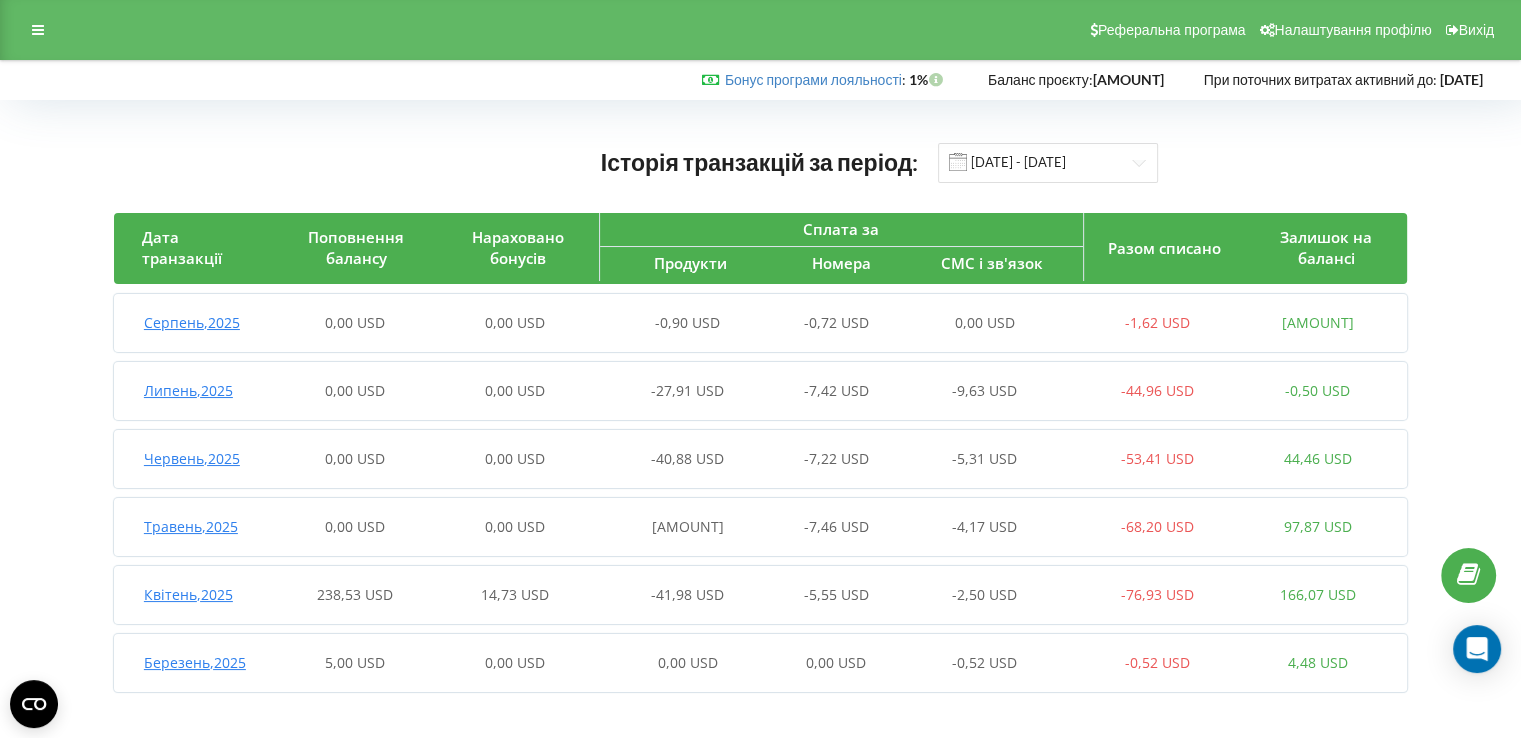 click on "[MONTH] , [YEAR]" at bounding box center (192, 322) 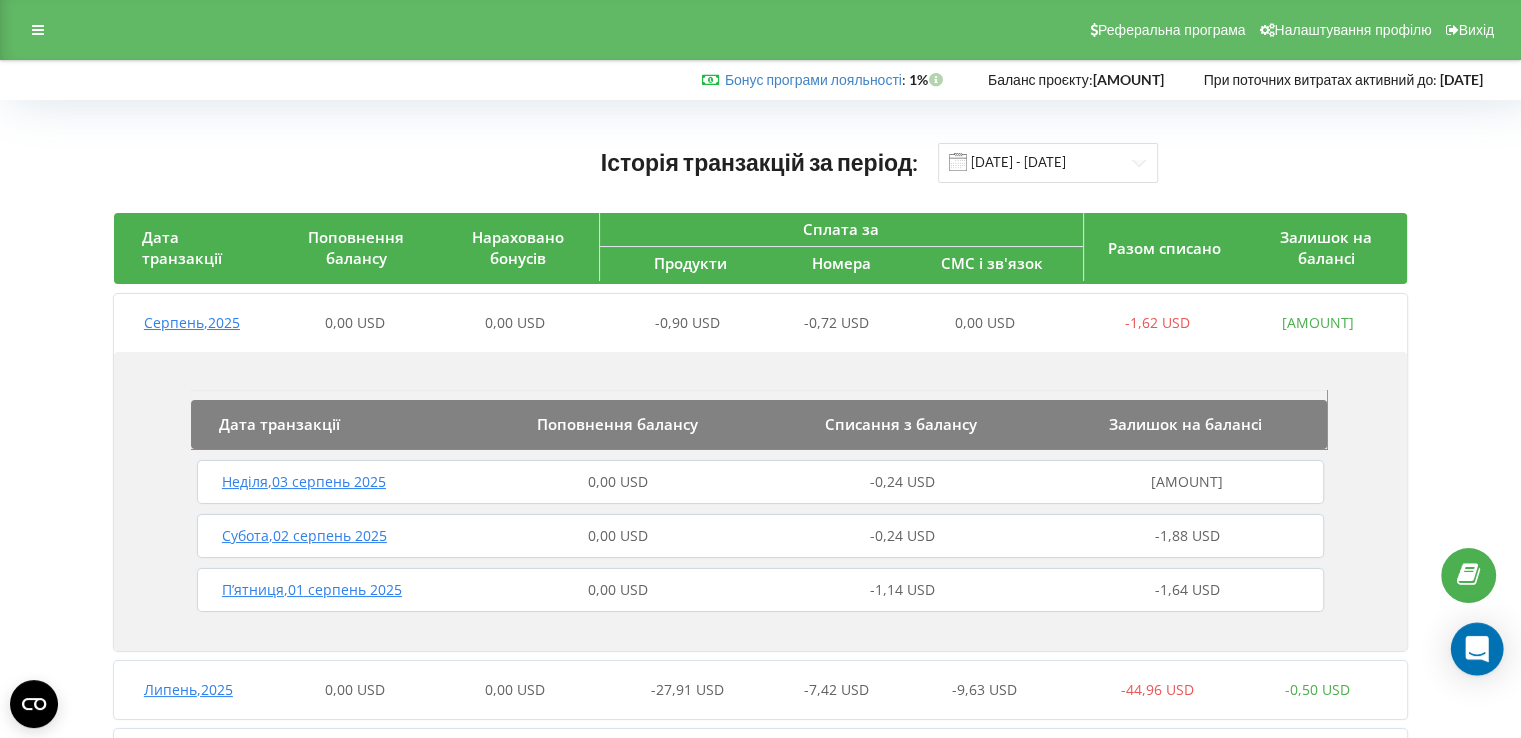 click 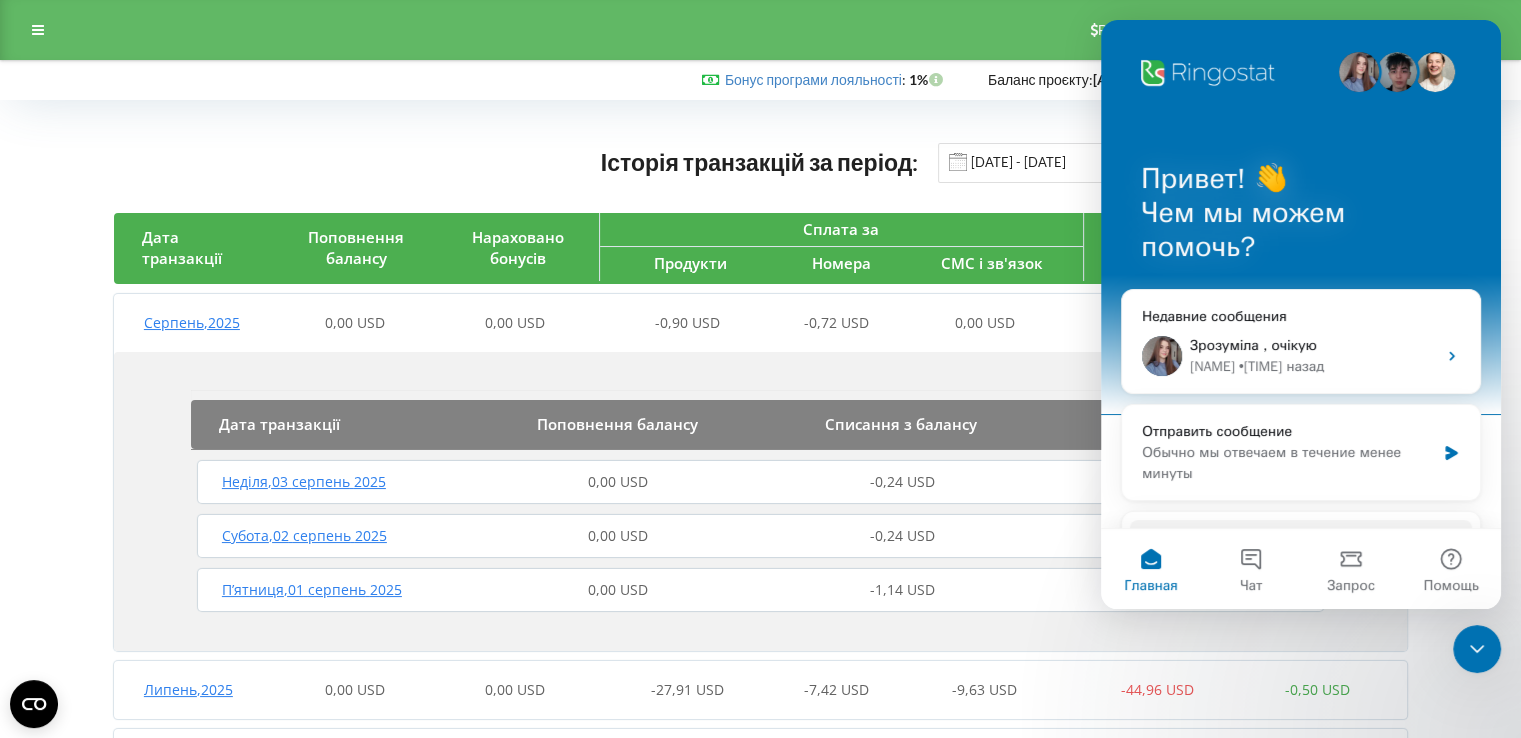 scroll, scrollTop: 0, scrollLeft: 0, axis: both 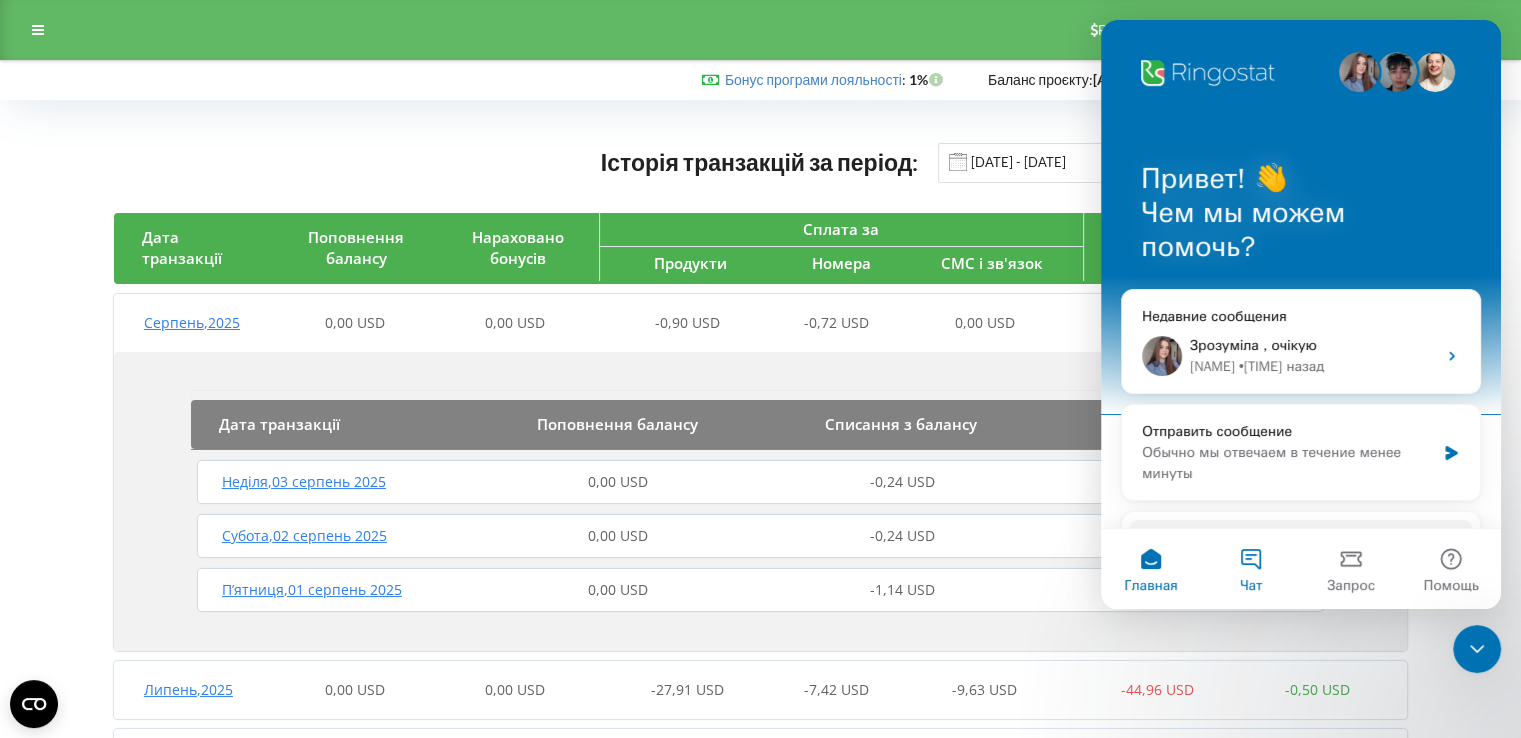 click on "Чат" at bounding box center [1251, 569] 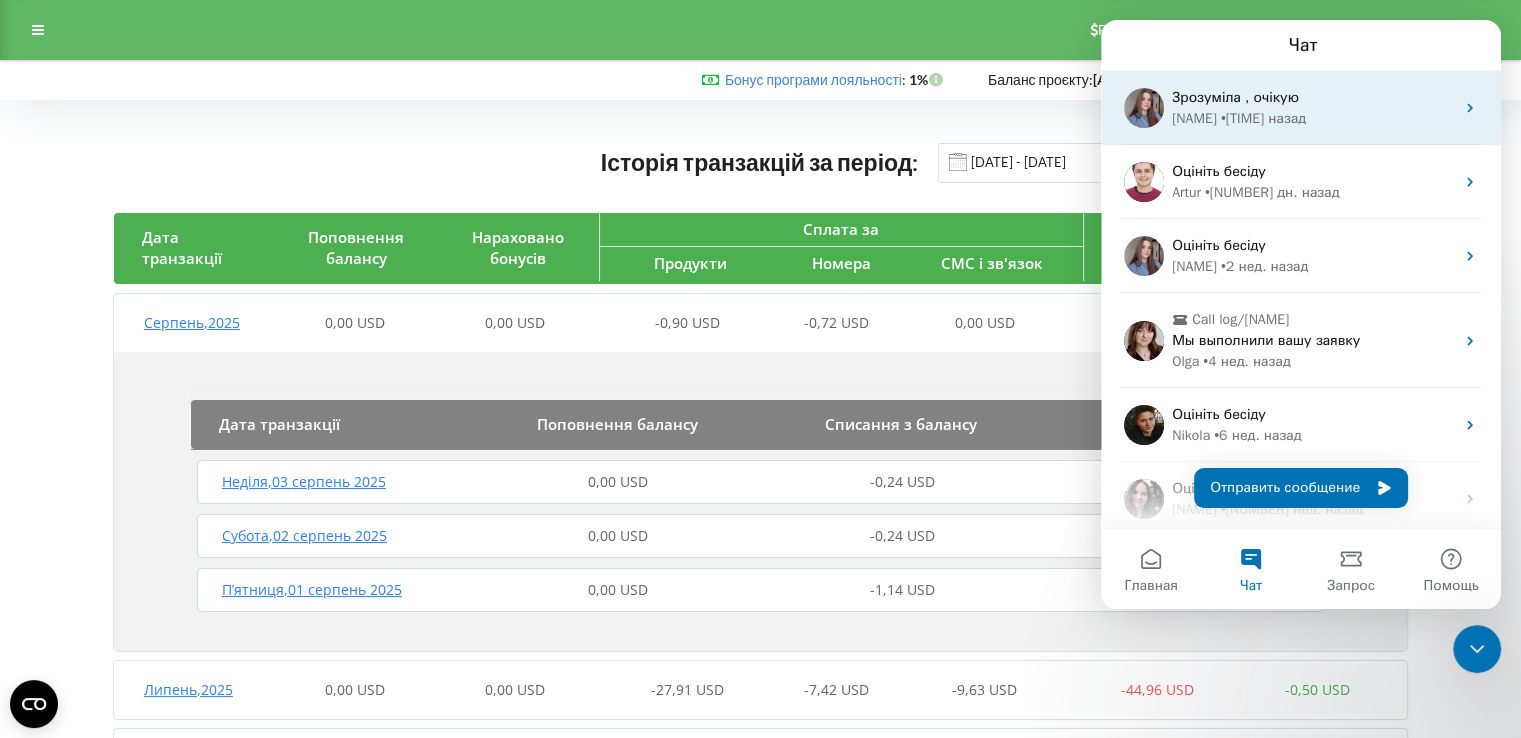 click on "[NAME] • 6 ч назад" at bounding box center (1313, 118) 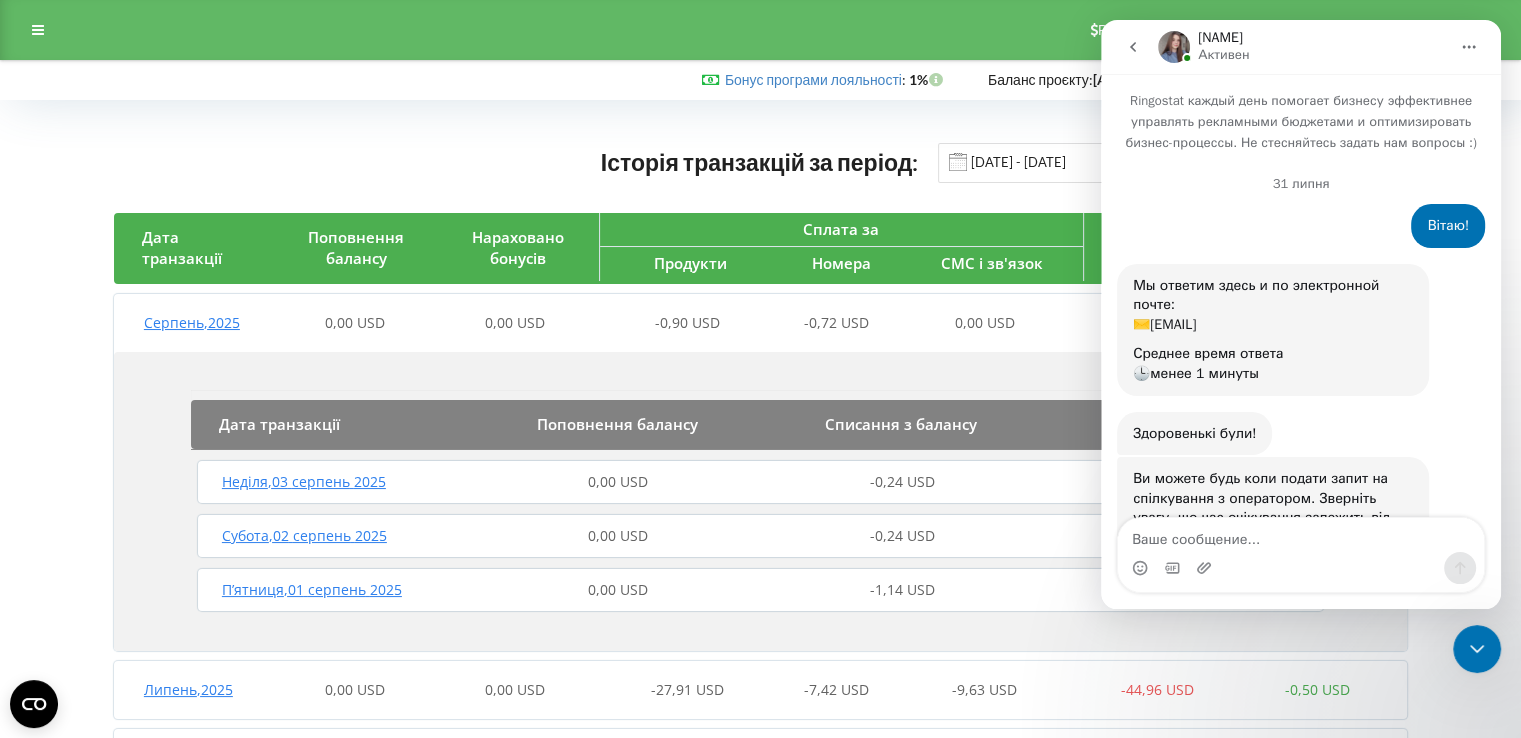 scroll, scrollTop: 2367, scrollLeft: 0, axis: vertical 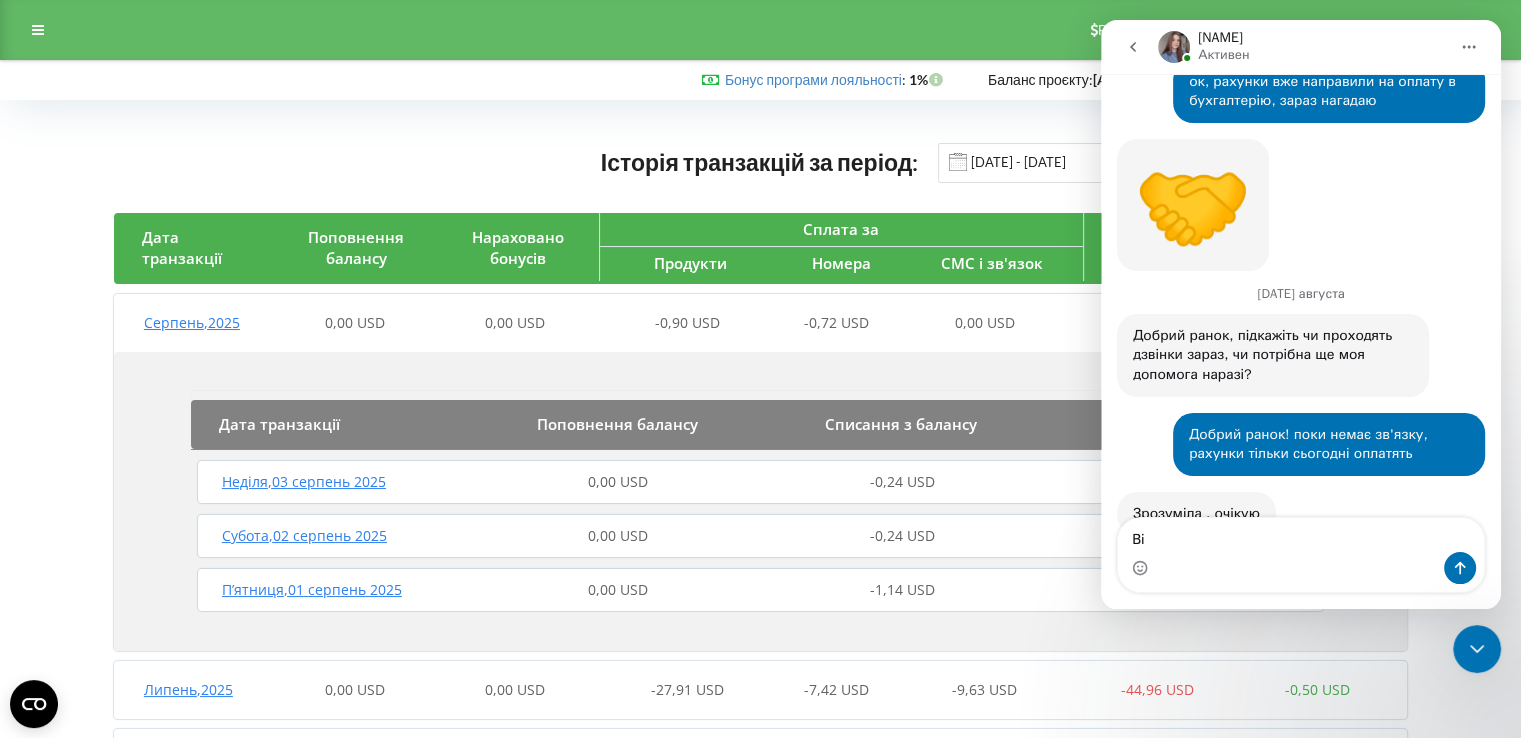 type on "В" 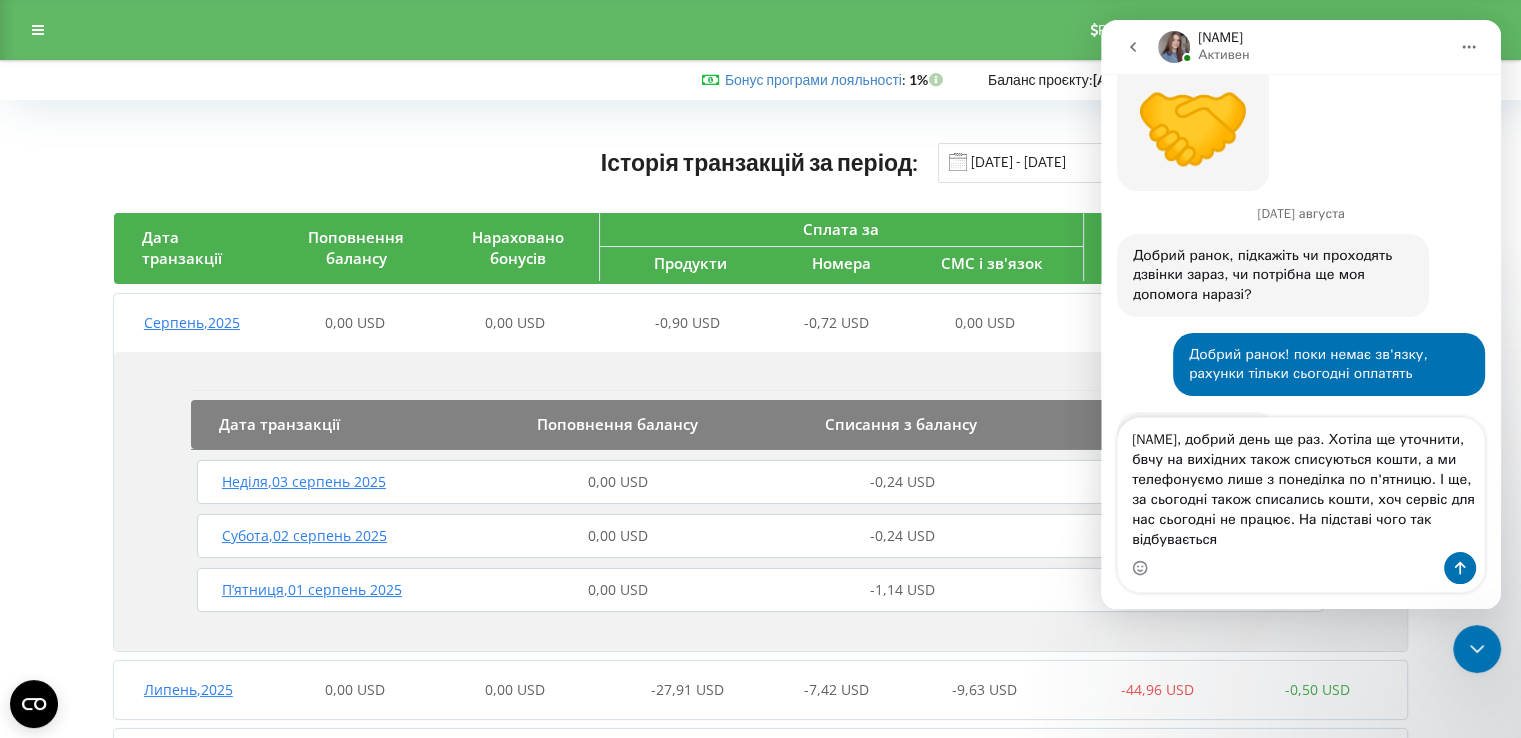 scroll, scrollTop: 2467, scrollLeft: 0, axis: vertical 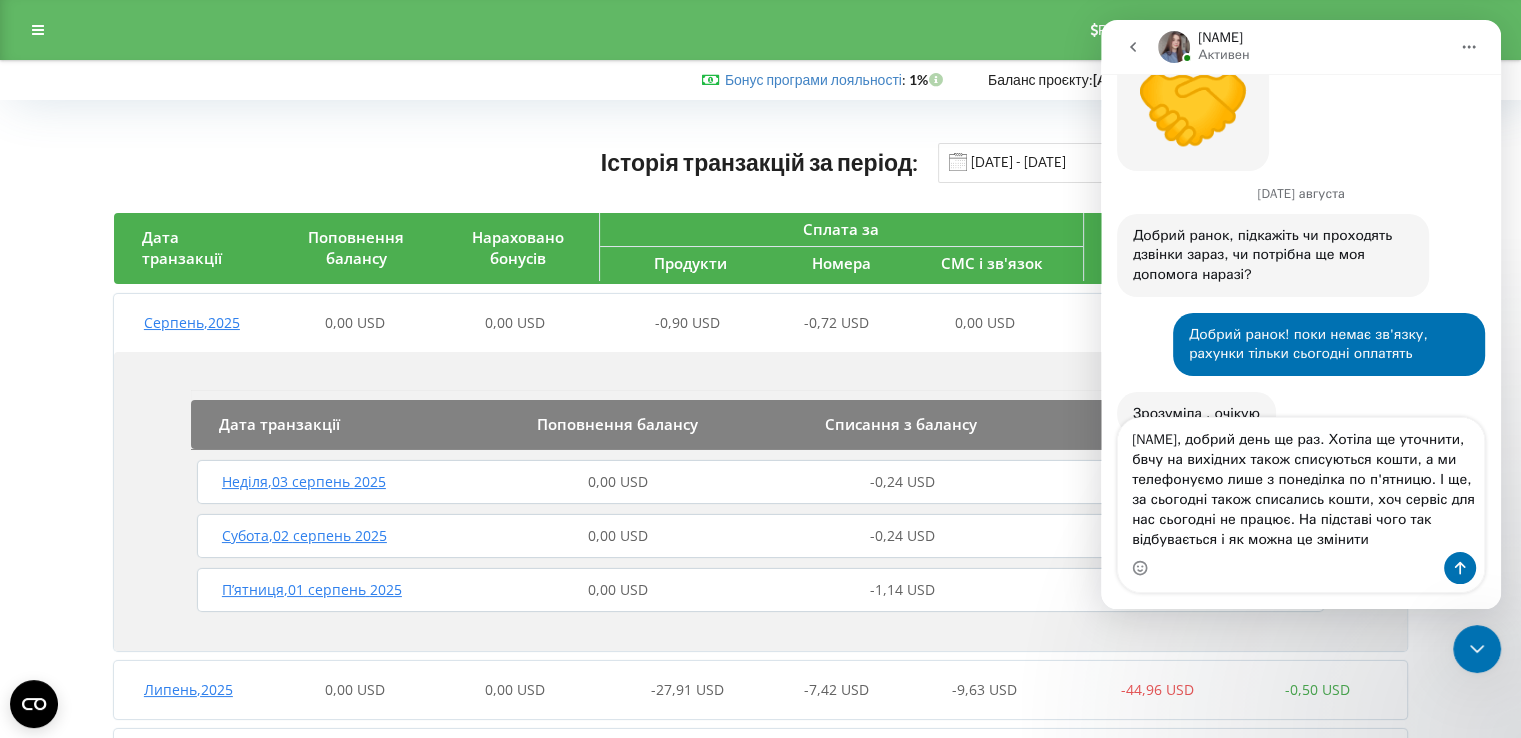type on "[NAME], добрий день ще раз. Хотіла ще уточнити, бвчу на вихідних також списуються кошти, а ми телефонуємо лише з понеділка по п'ятницю. І ще, за сьогодні також списались кошти, хоч сервіс для нас сьогодні не працює. На підставі чого так відбувається і як можна це змінити?" 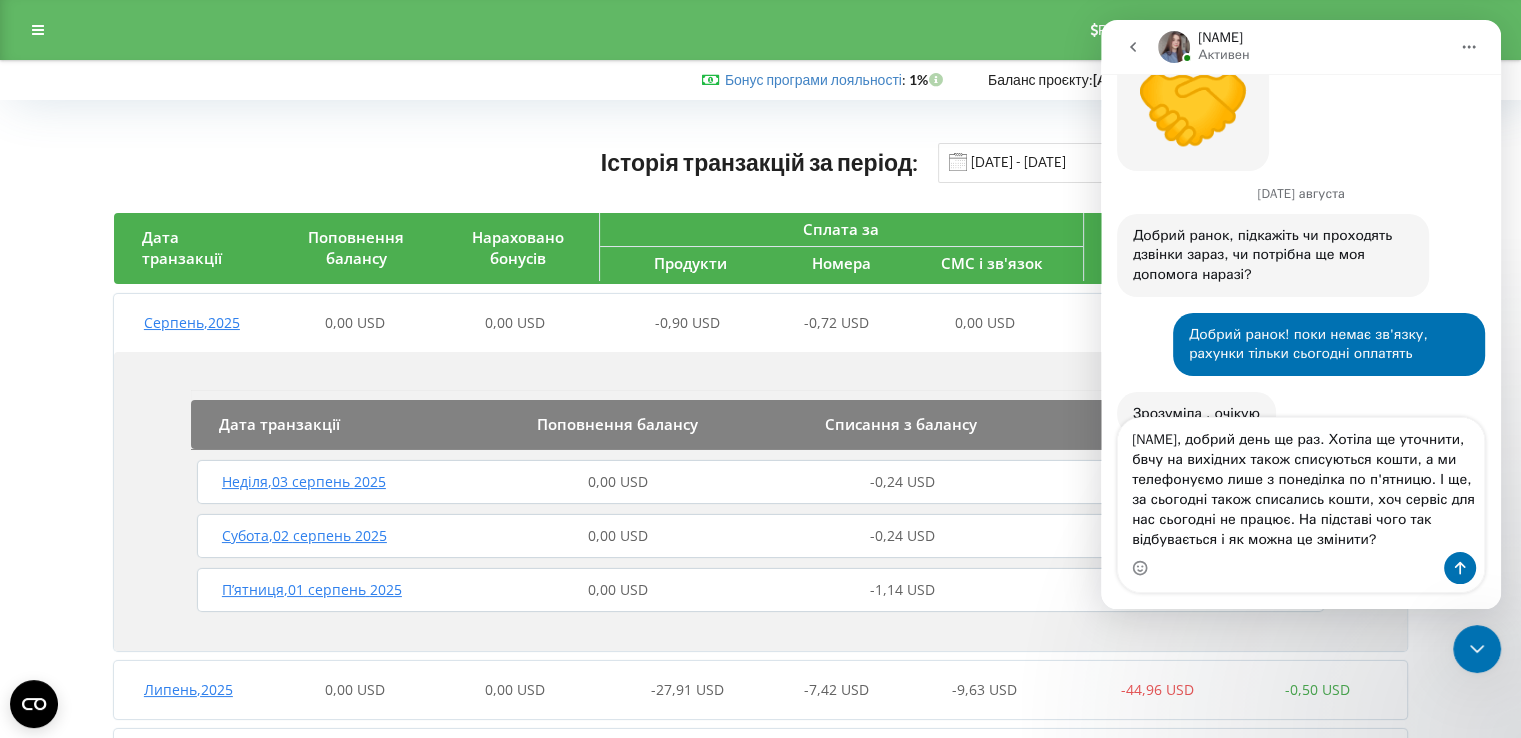 type 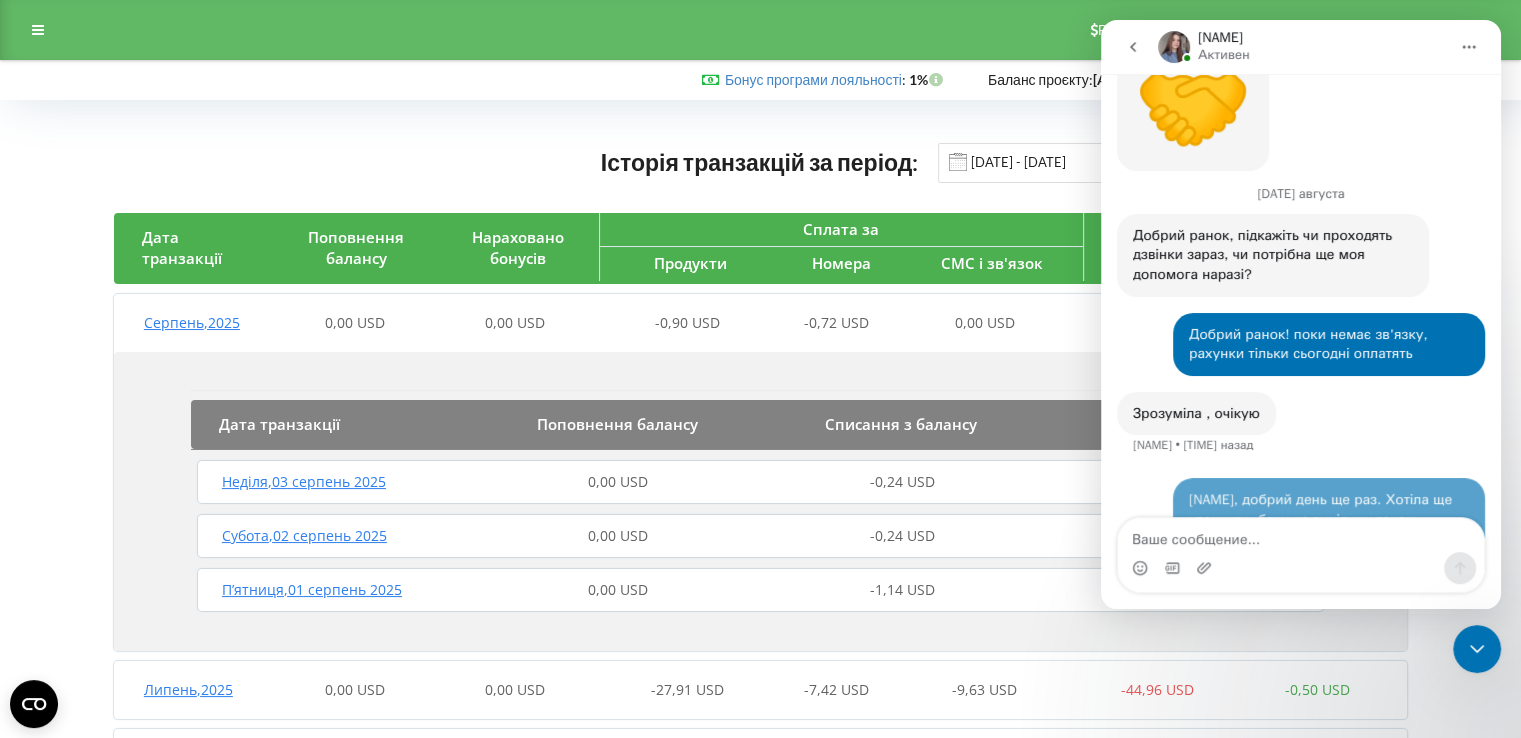 scroll, scrollTop: 2564, scrollLeft: 0, axis: vertical 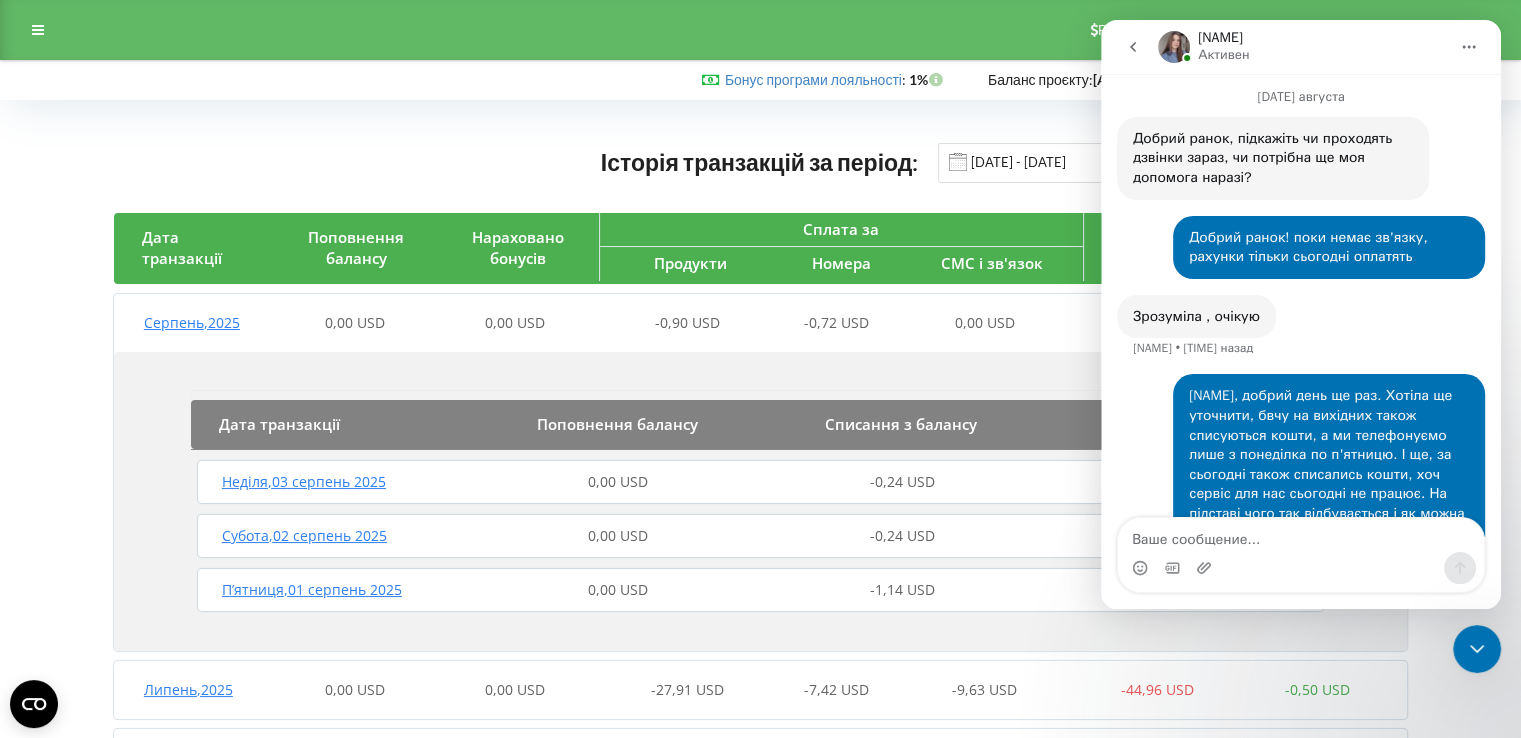 click 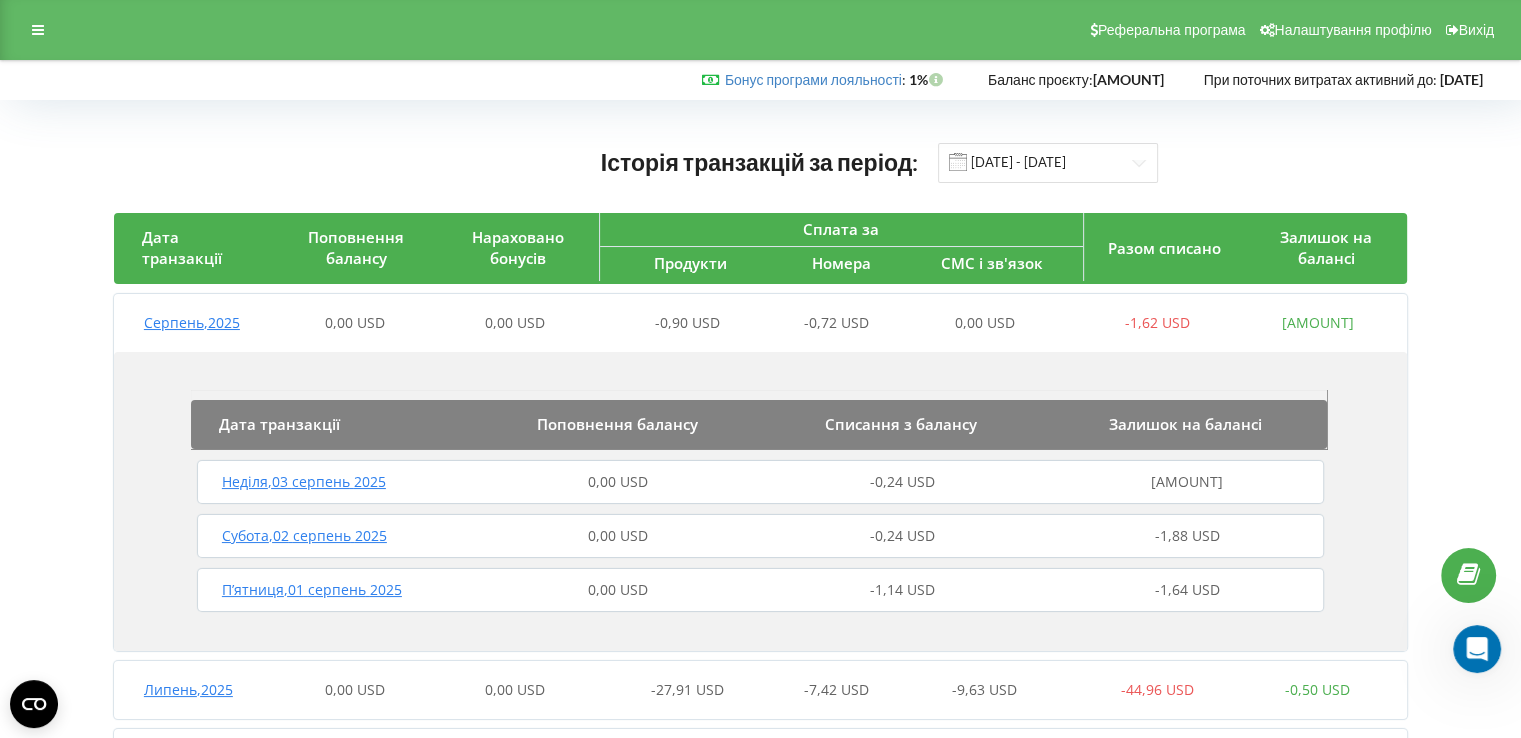 scroll, scrollTop: 0, scrollLeft: 0, axis: both 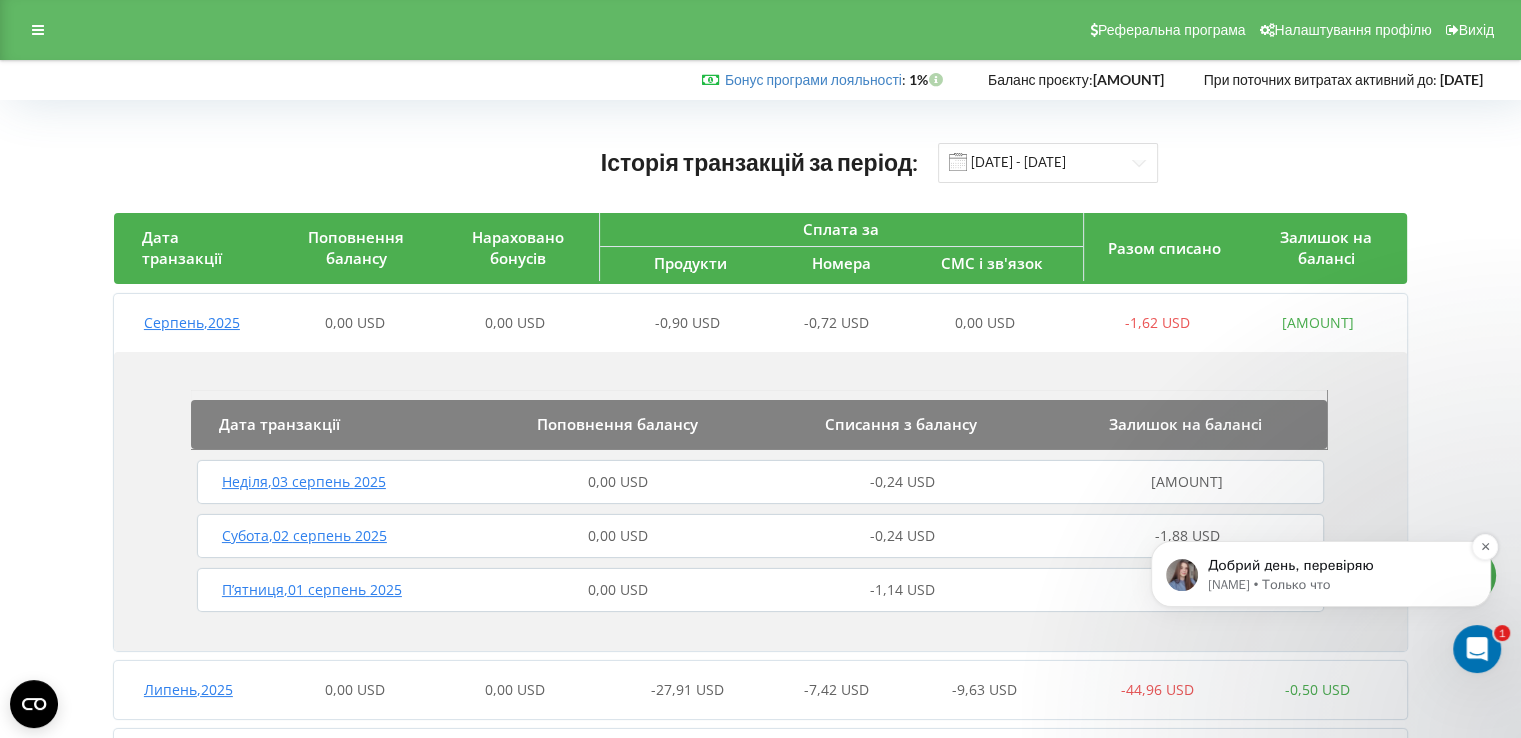 click on "[NAME] • Только что" at bounding box center [1337, 585] 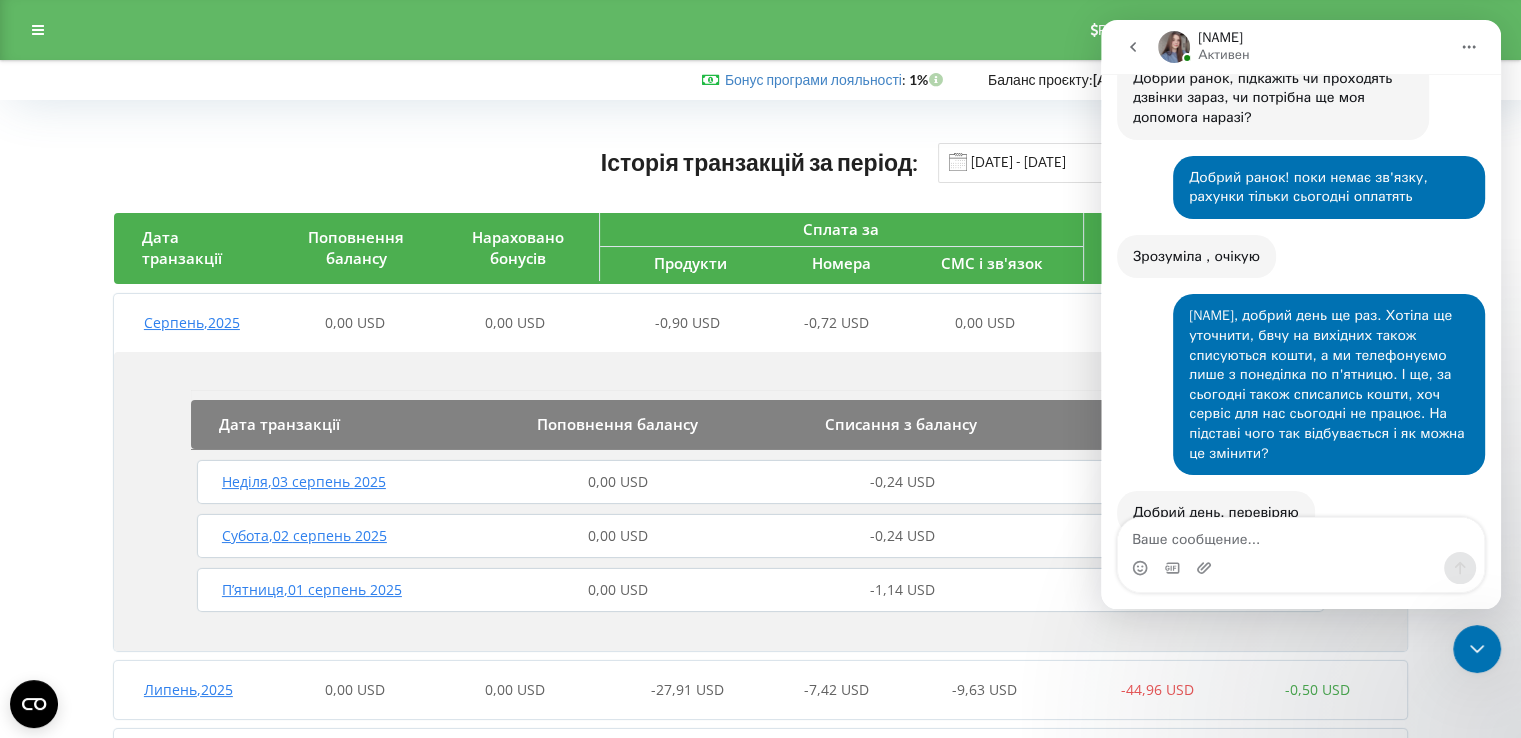 scroll, scrollTop: 0, scrollLeft: 0, axis: both 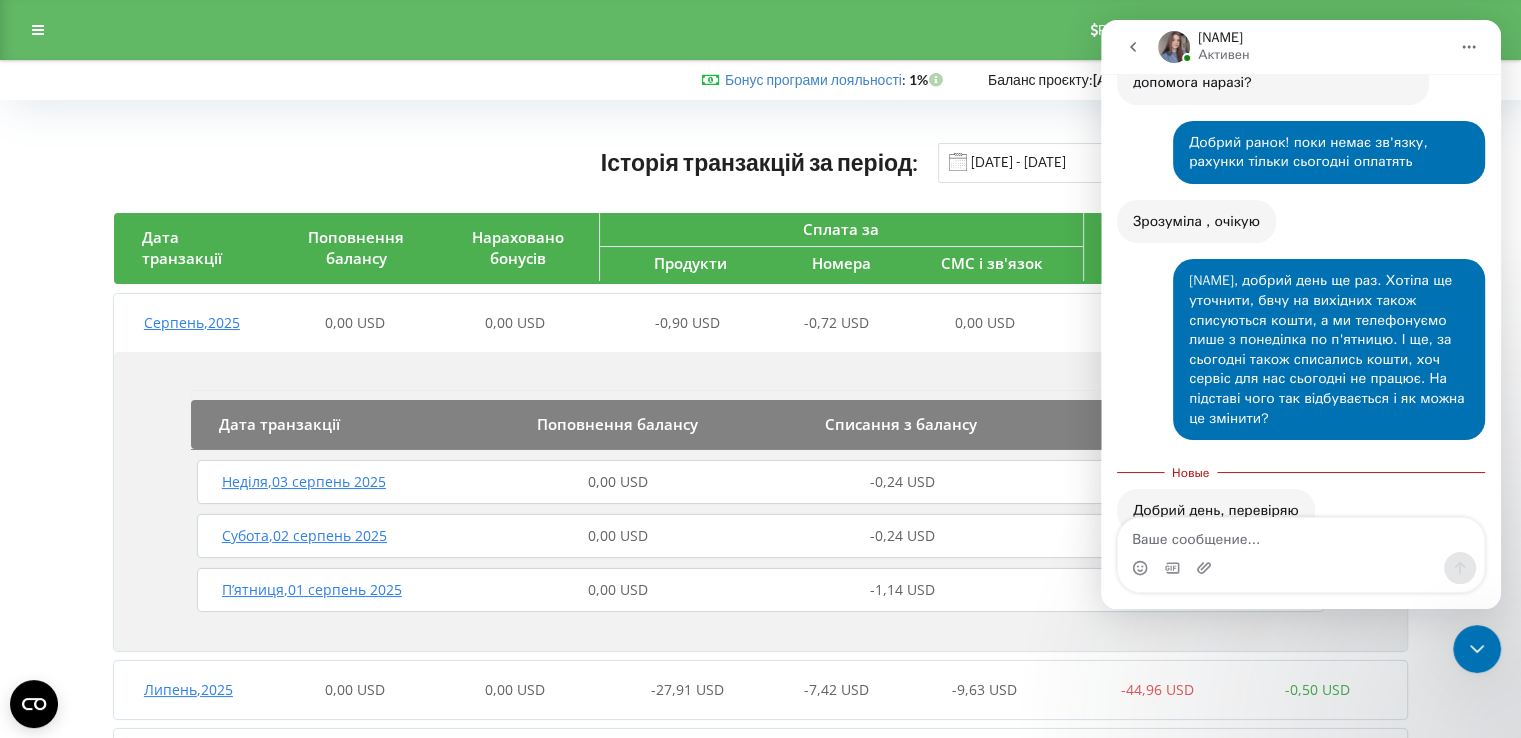 click 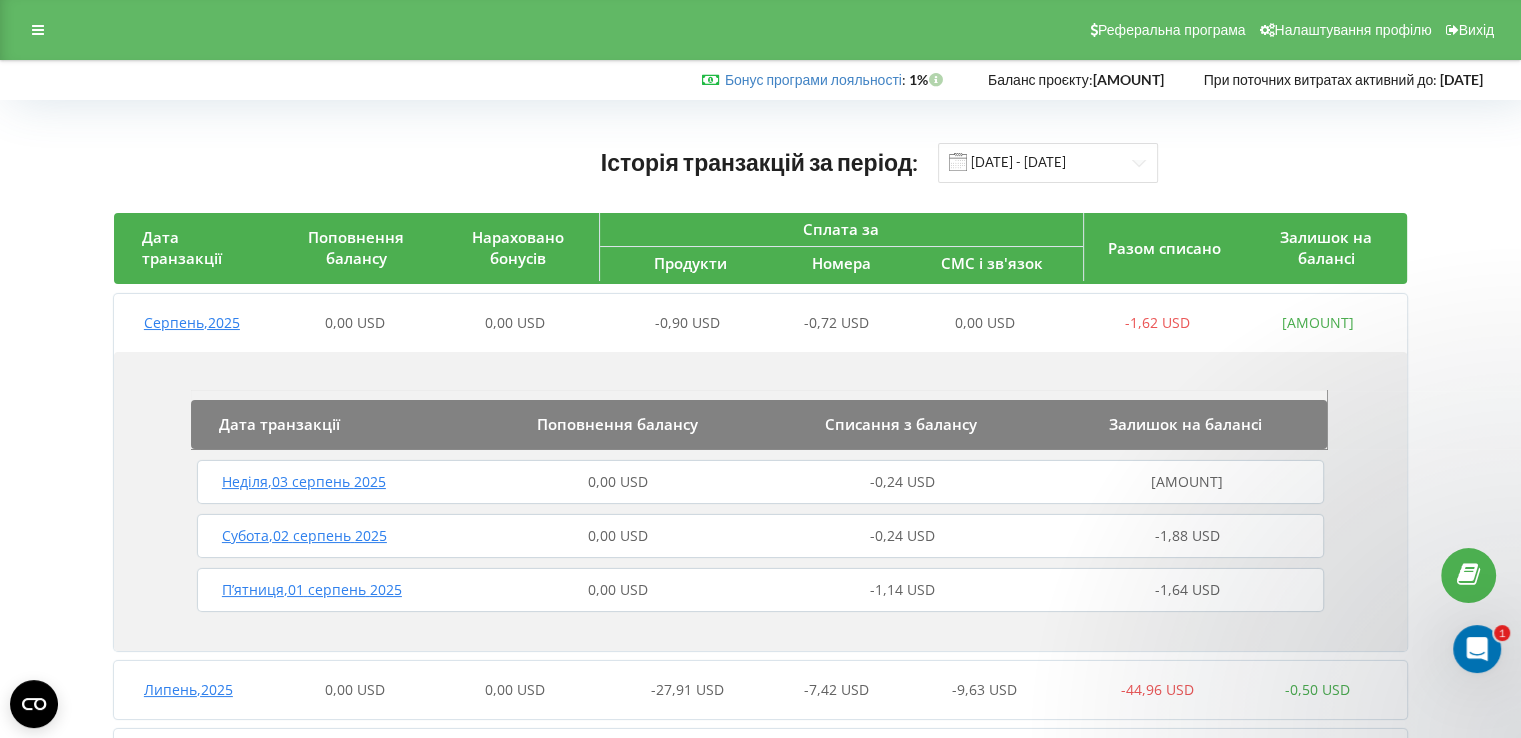 scroll, scrollTop: 2, scrollLeft: 0, axis: vertical 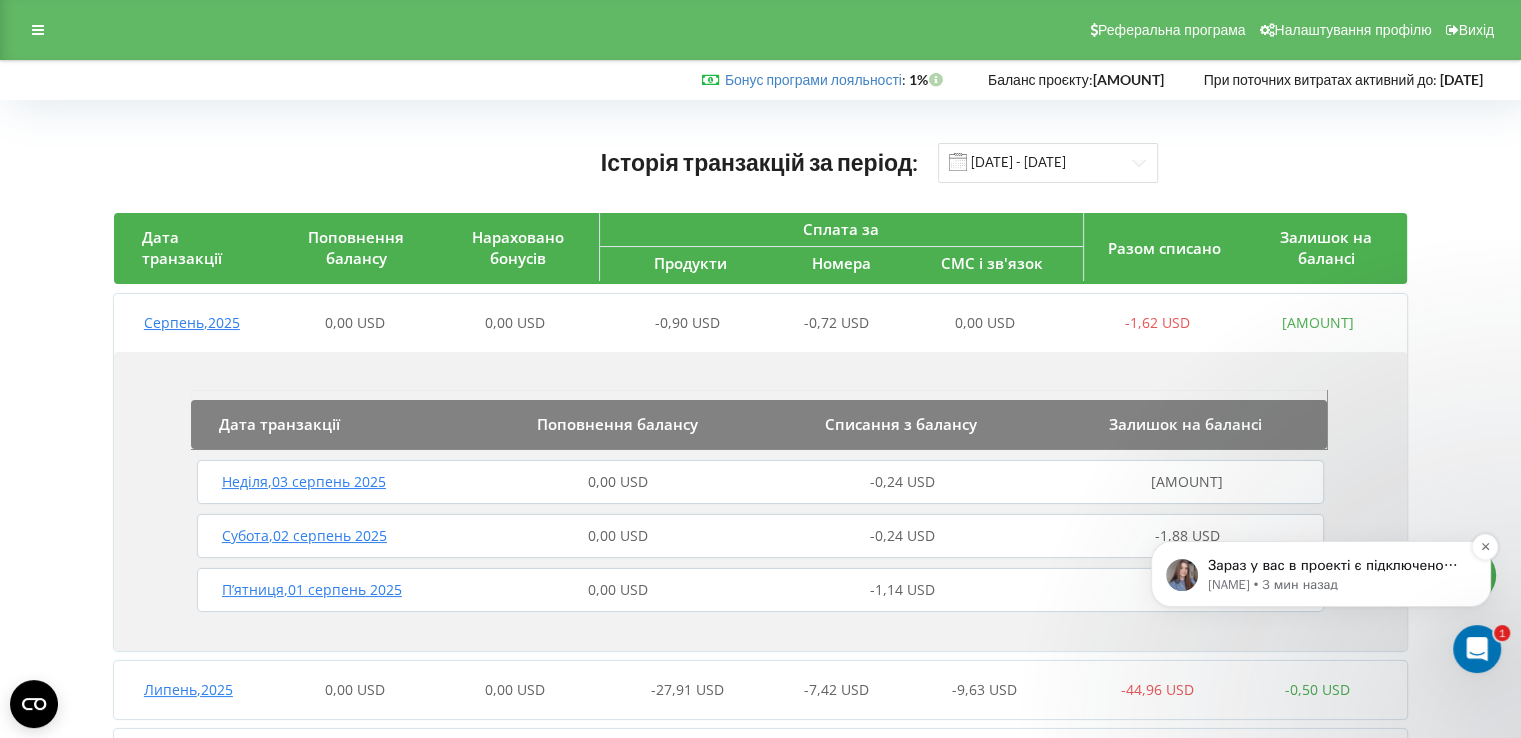 click on "Зараз у вас в проекті є підключено два наших номери, списання відбувається лише за аренду цих номерів" at bounding box center [1337, 566] 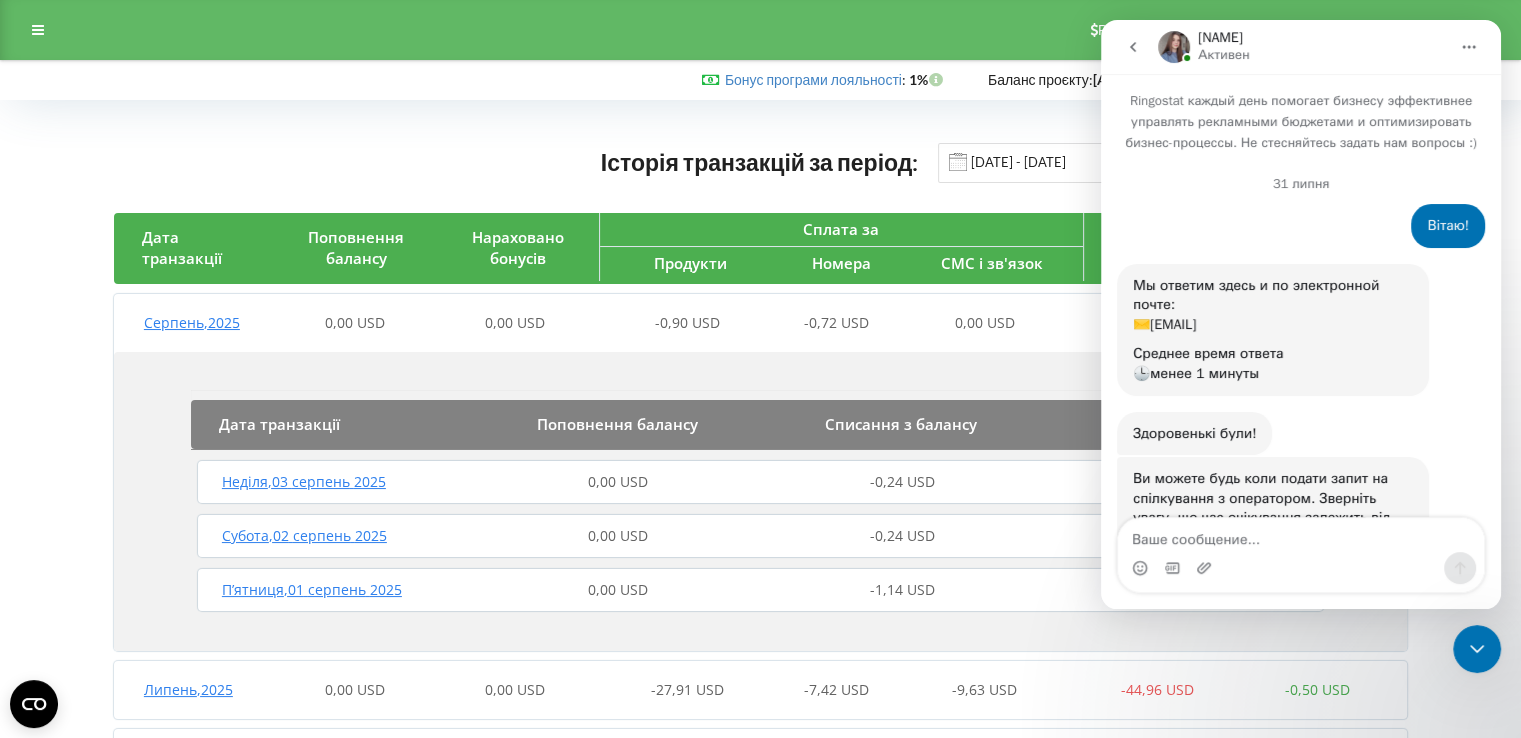 scroll, scrollTop: 3, scrollLeft: 0, axis: vertical 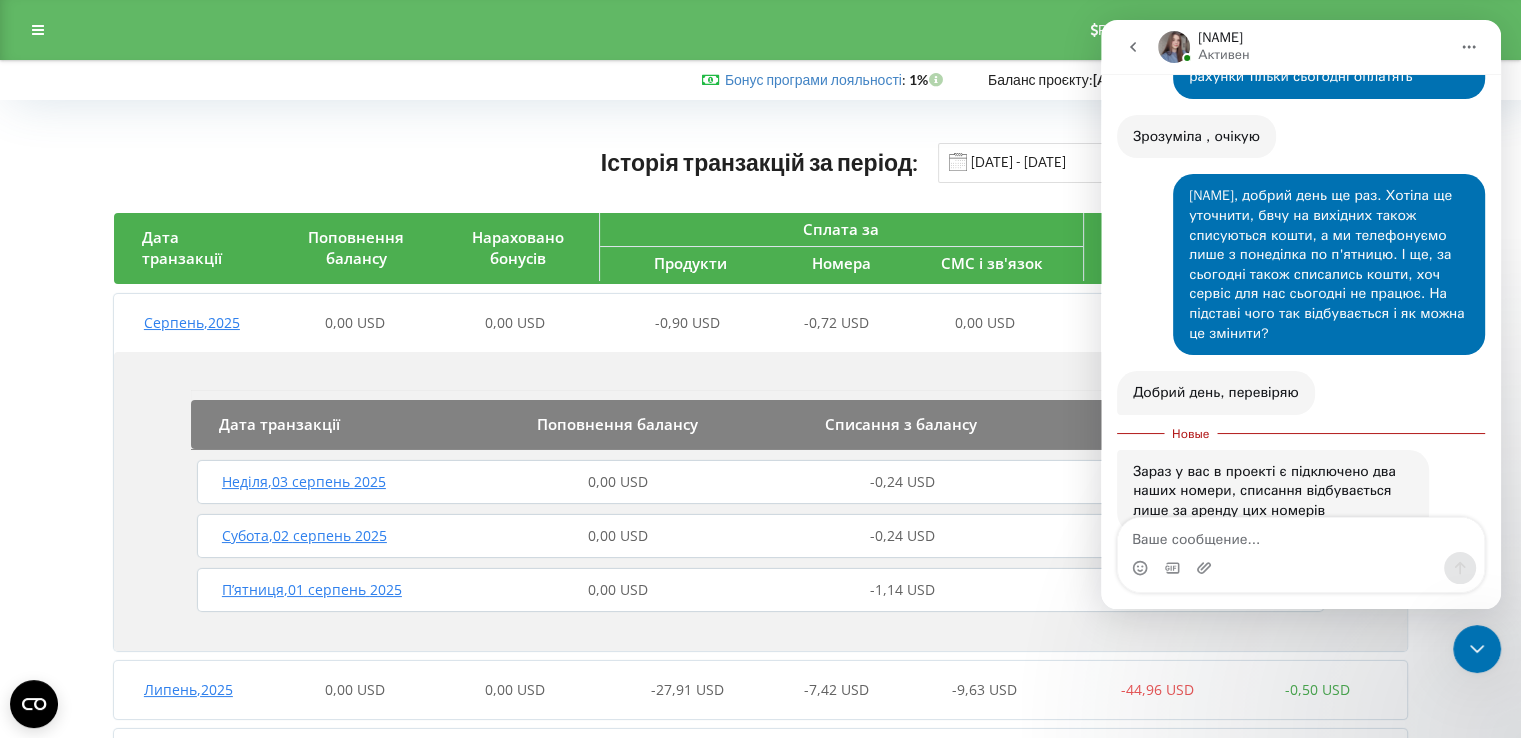 click 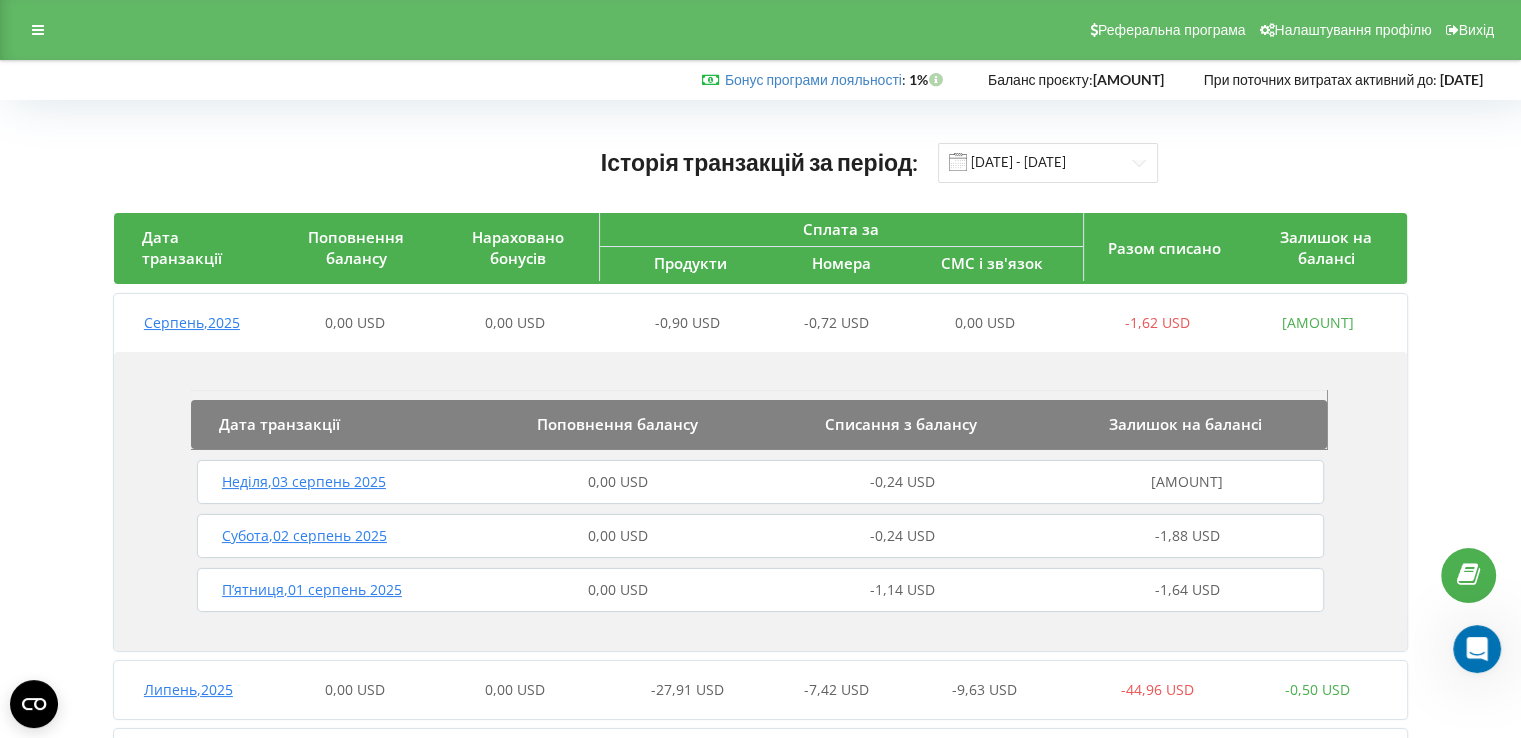 click 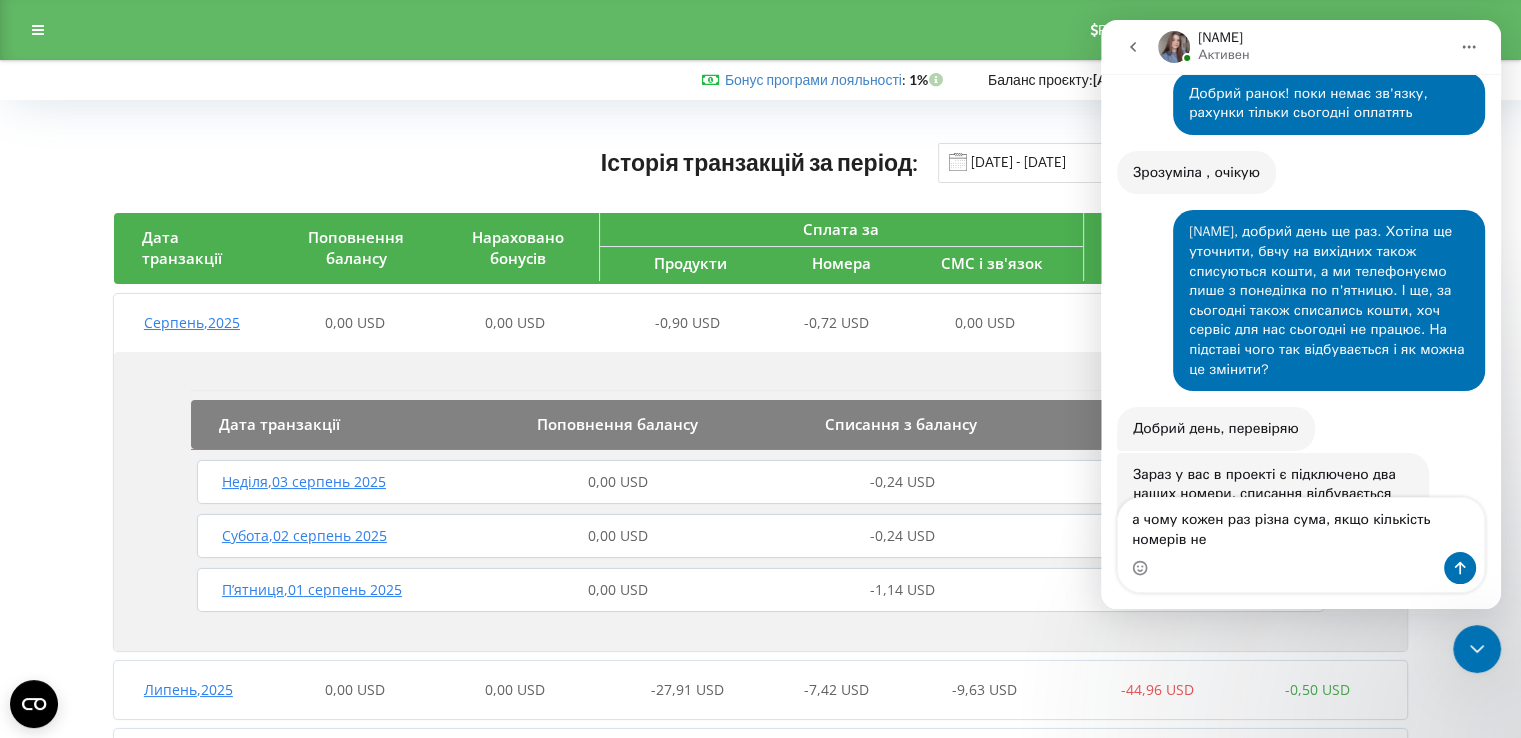 scroll, scrollTop: 2728, scrollLeft: 0, axis: vertical 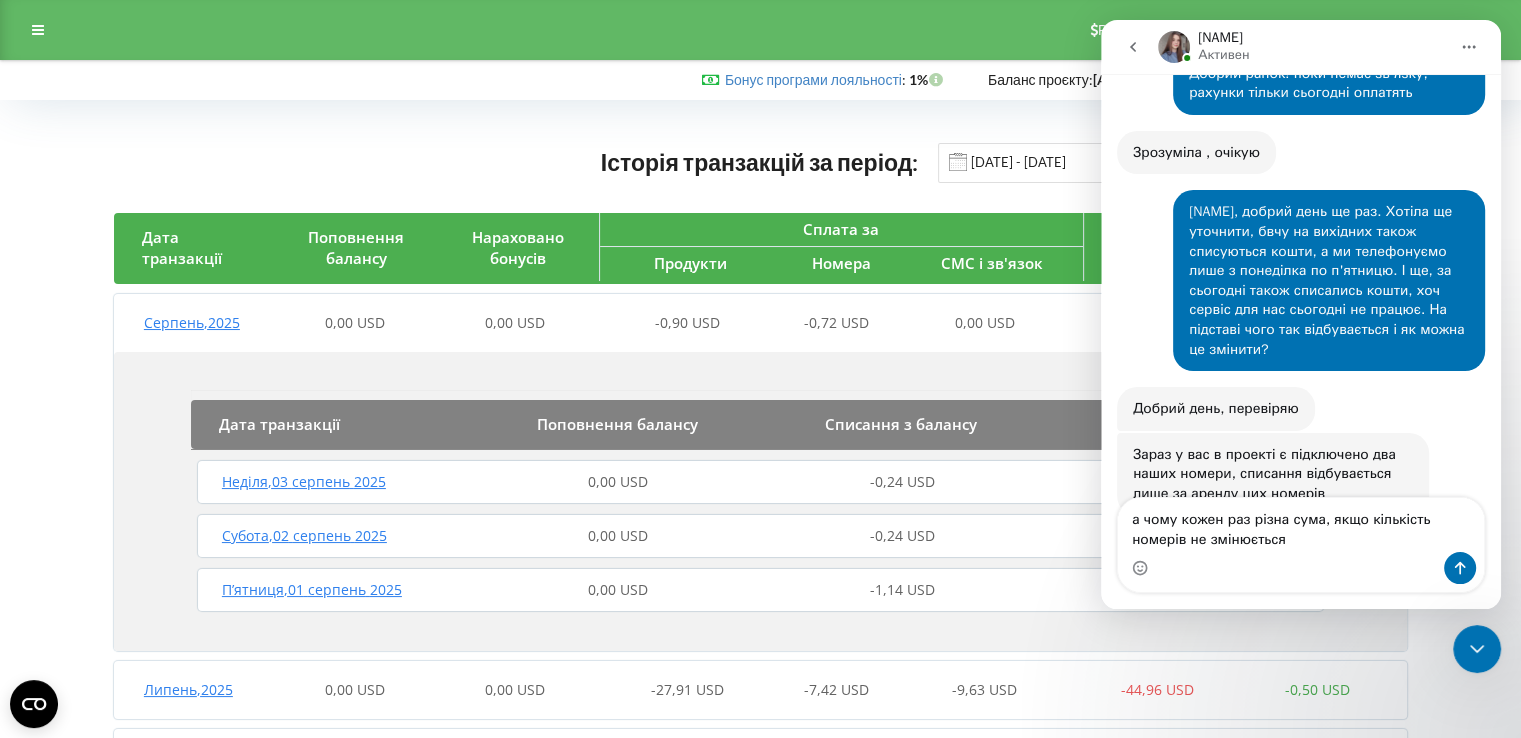 type on "а чому кожен раз різна сума, якщо кількість номерів не змінюється?" 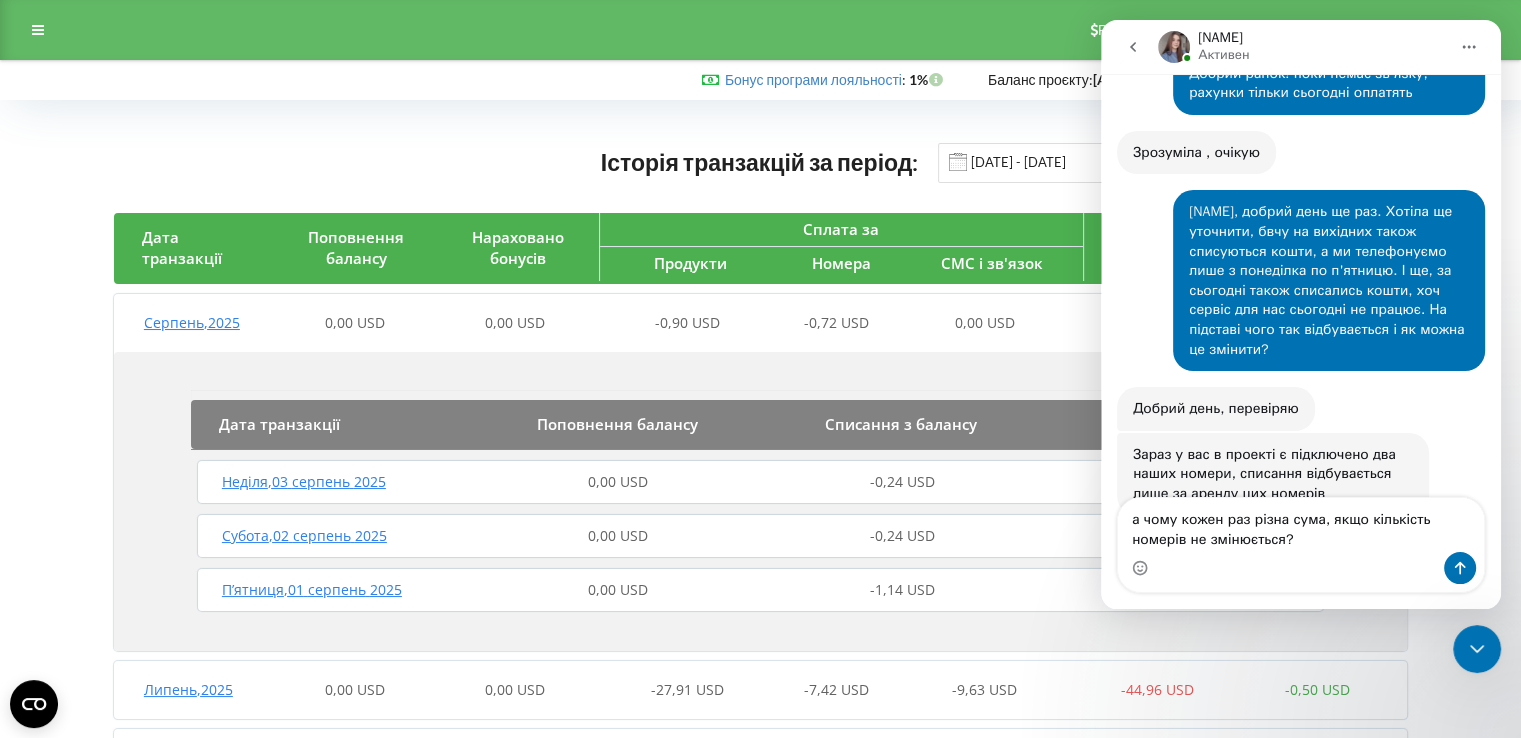 type 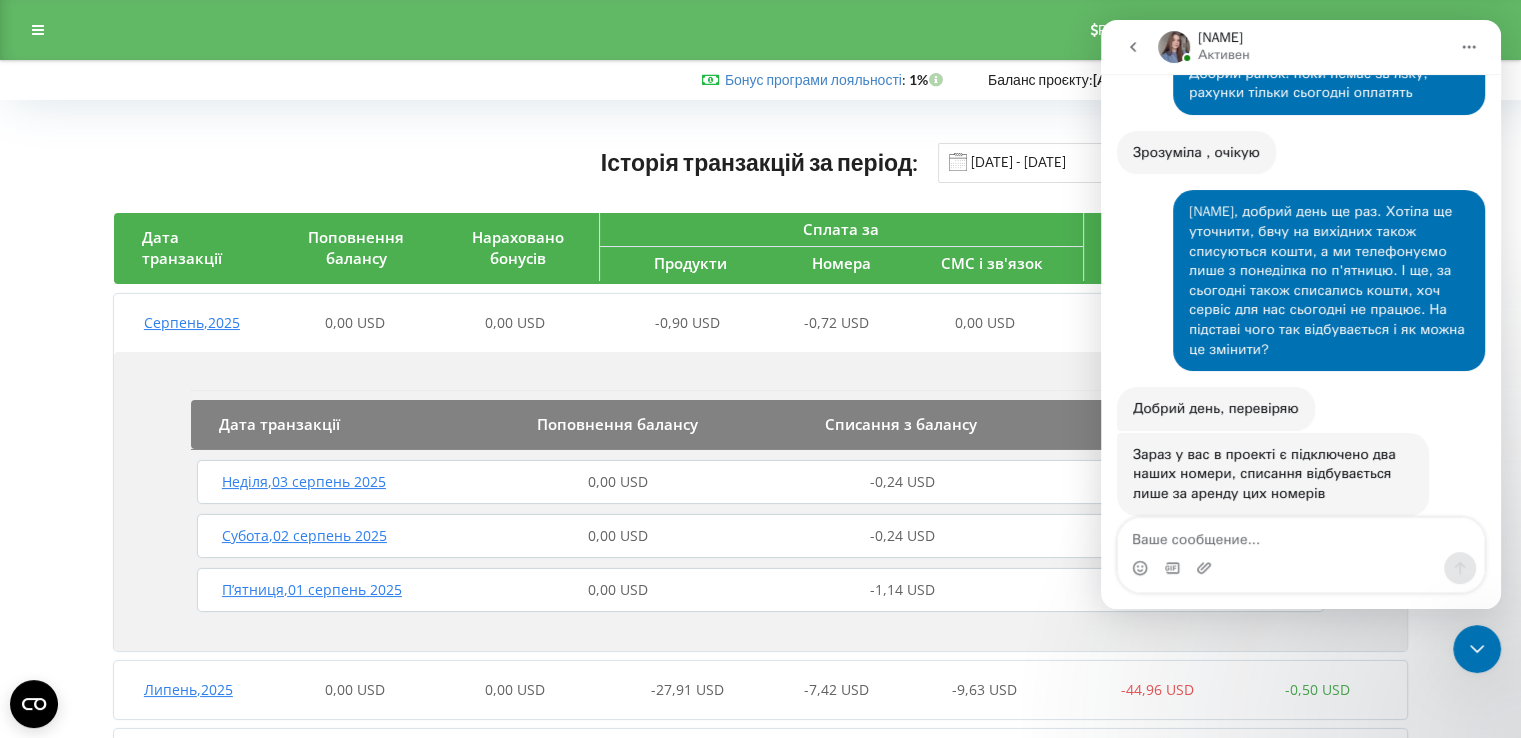 scroll, scrollTop: 2788, scrollLeft: 0, axis: vertical 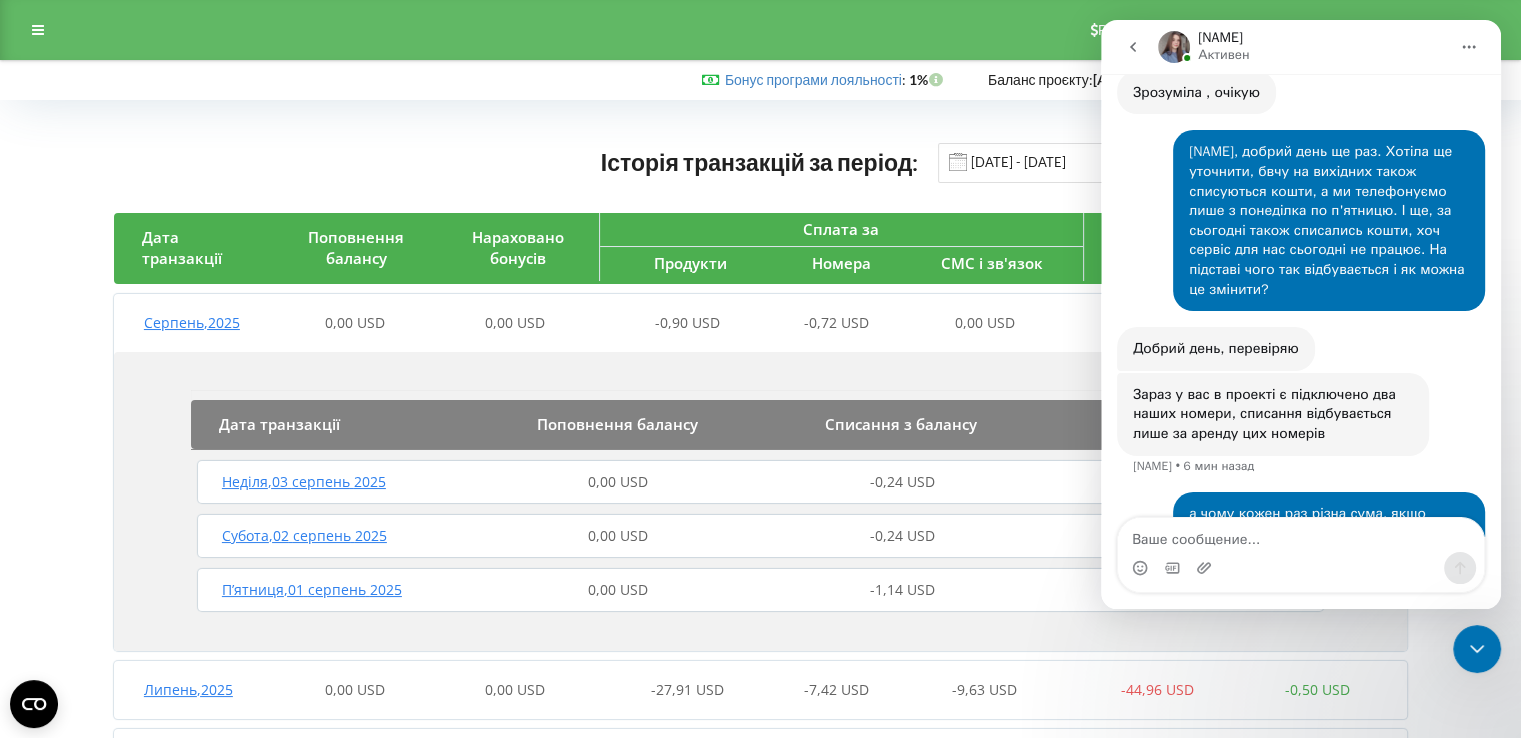 click at bounding box center [1477, 649] 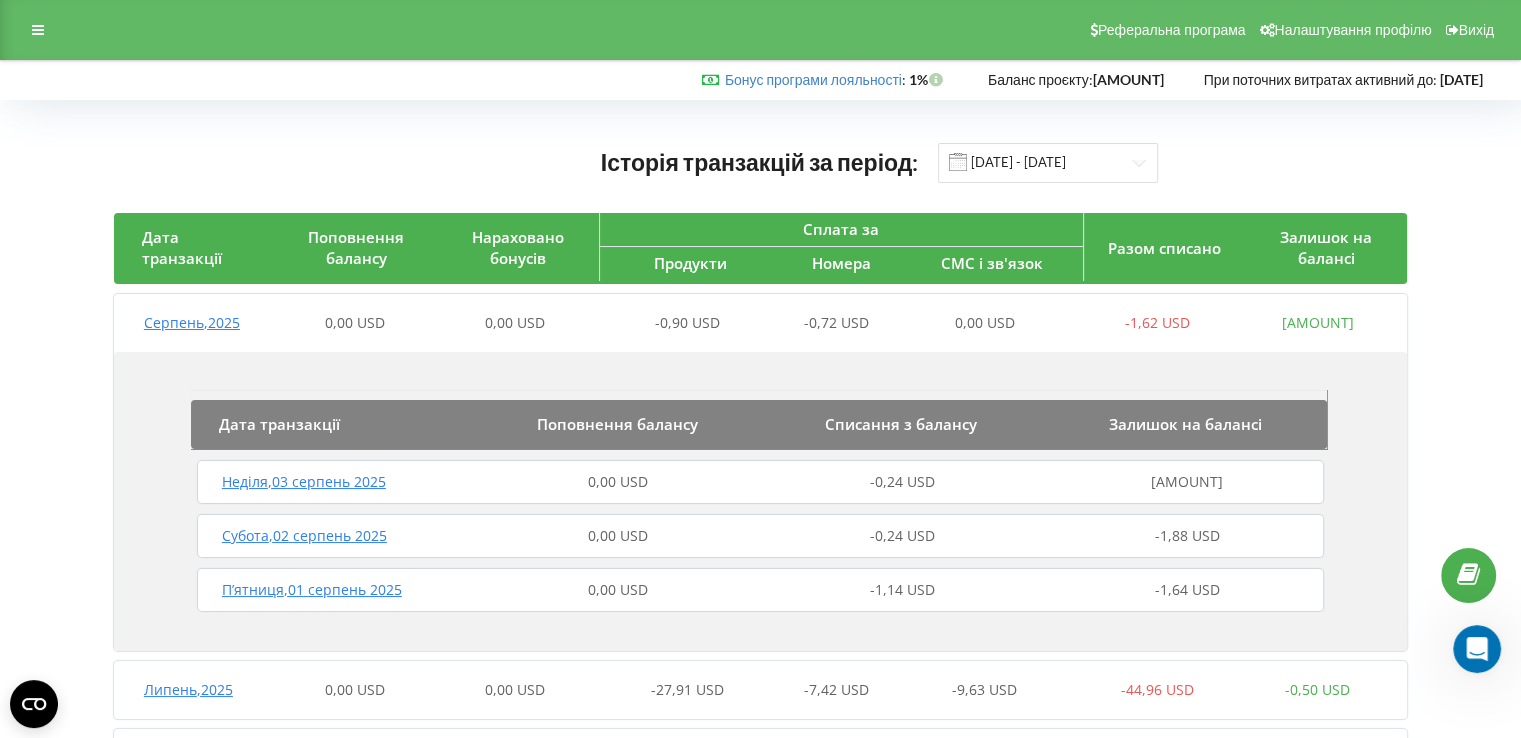 scroll, scrollTop: 305, scrollLeft: 0, axis: vertical 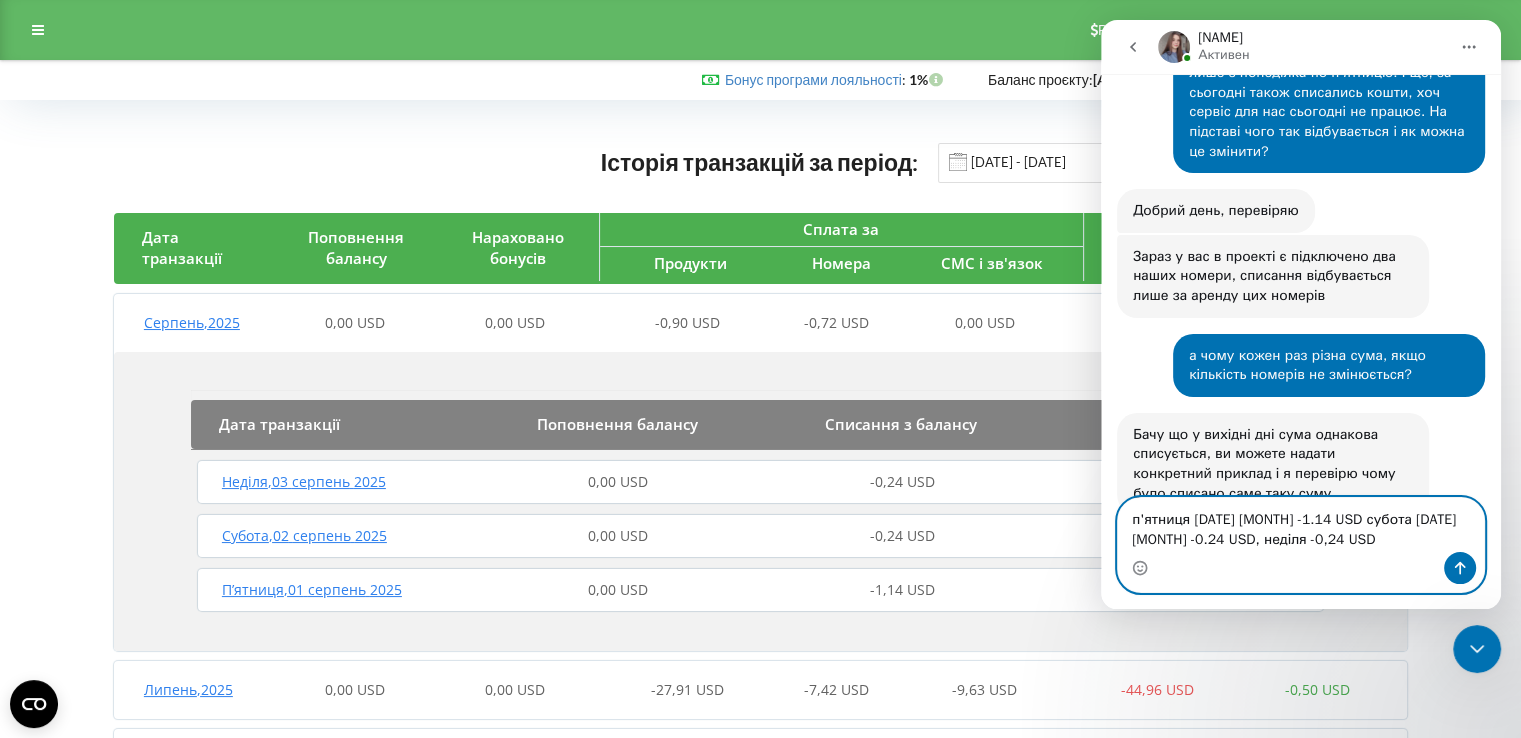 type on "п'ятниця [DATE] [MONTH] -1.14 USD субота [DATE] [MONTH] -0.24 USD, неділя -0,24 USD" 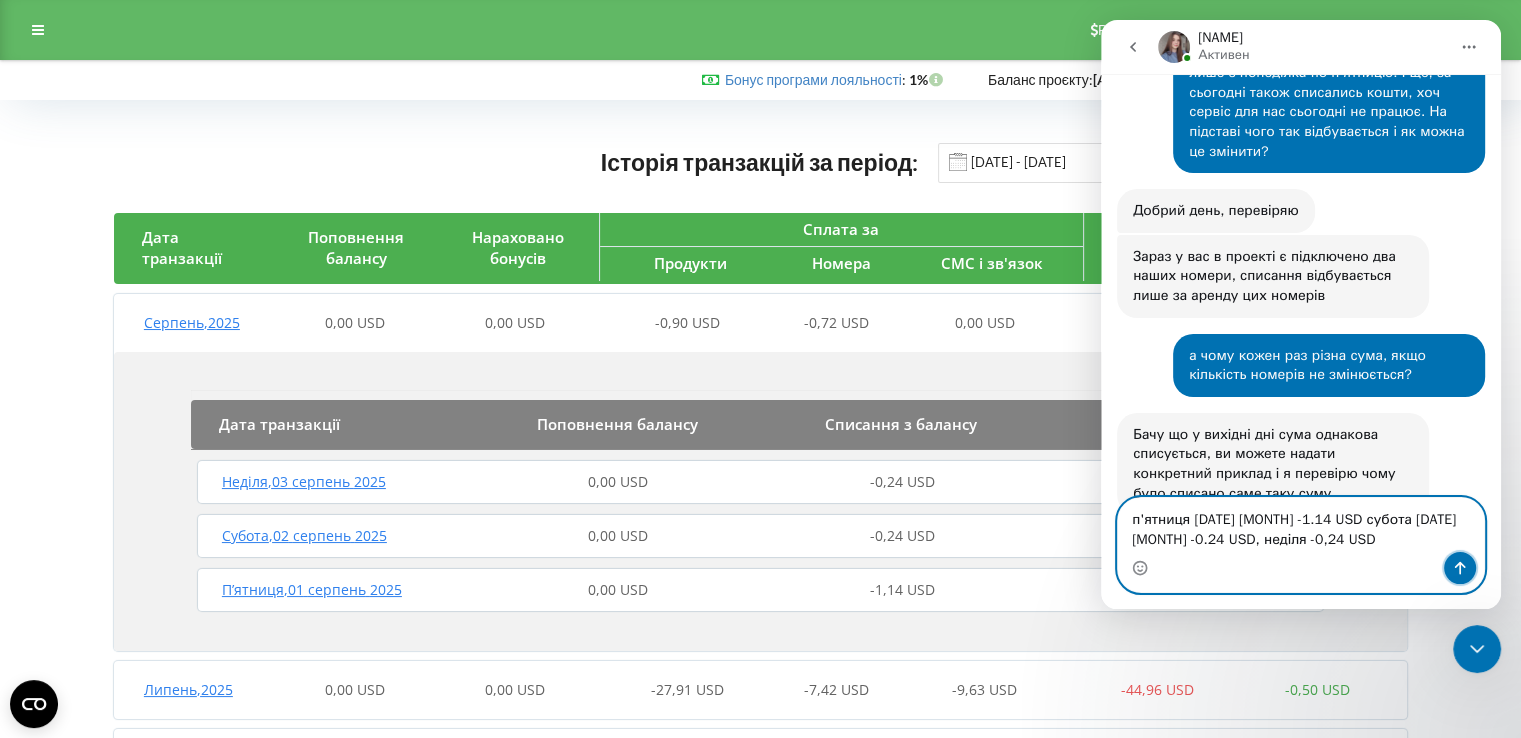click 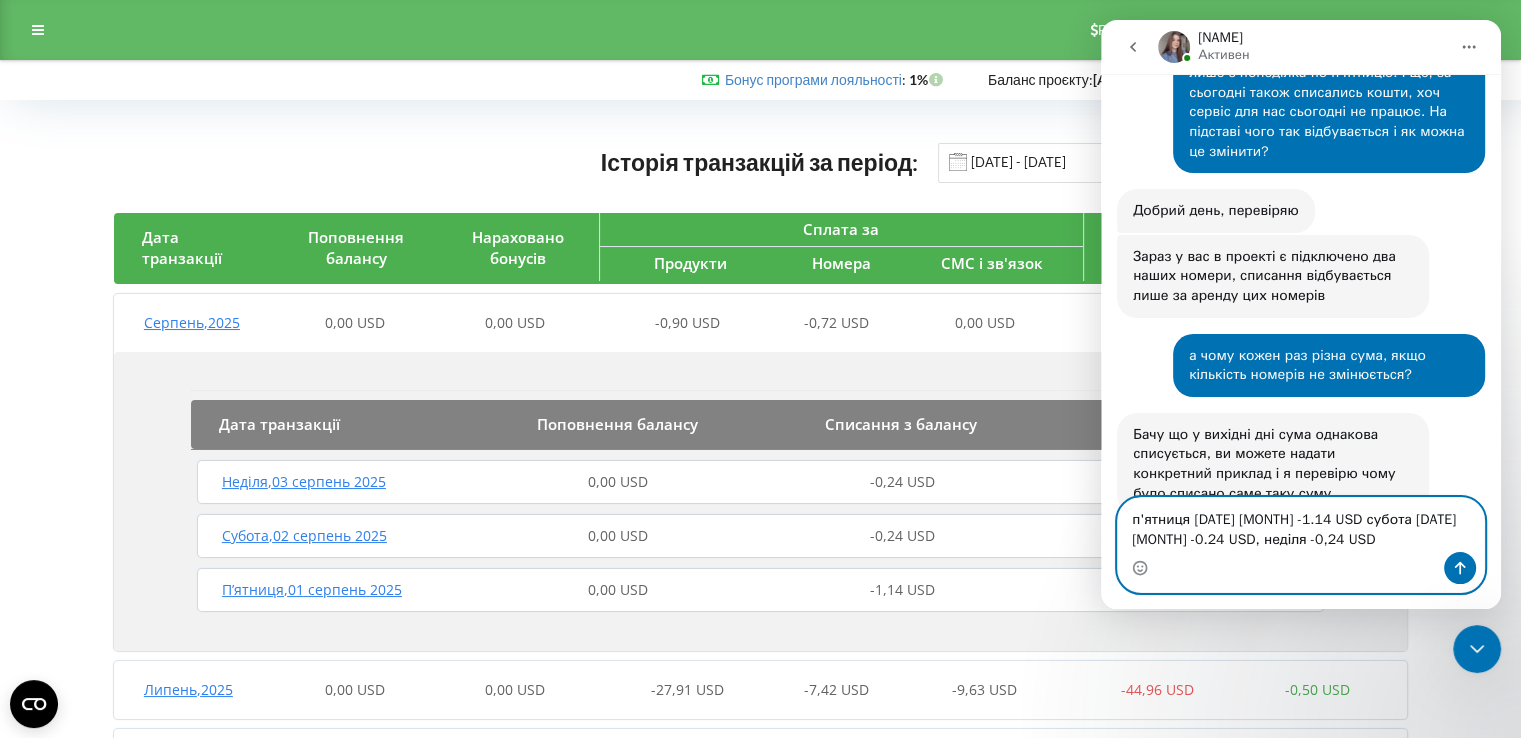 type 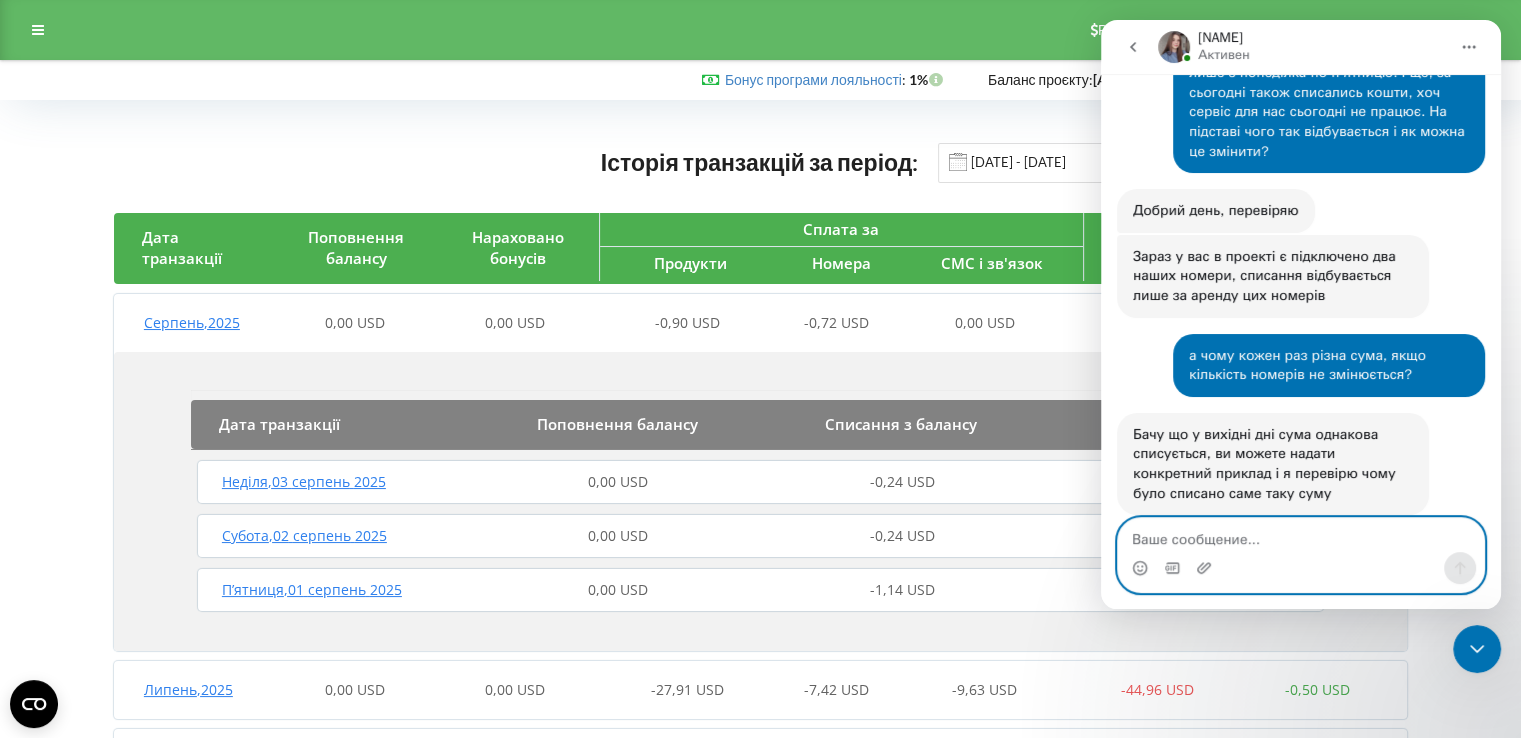 scroll, scrollTop: 2985, scrollLeft: 0, axis: vertical 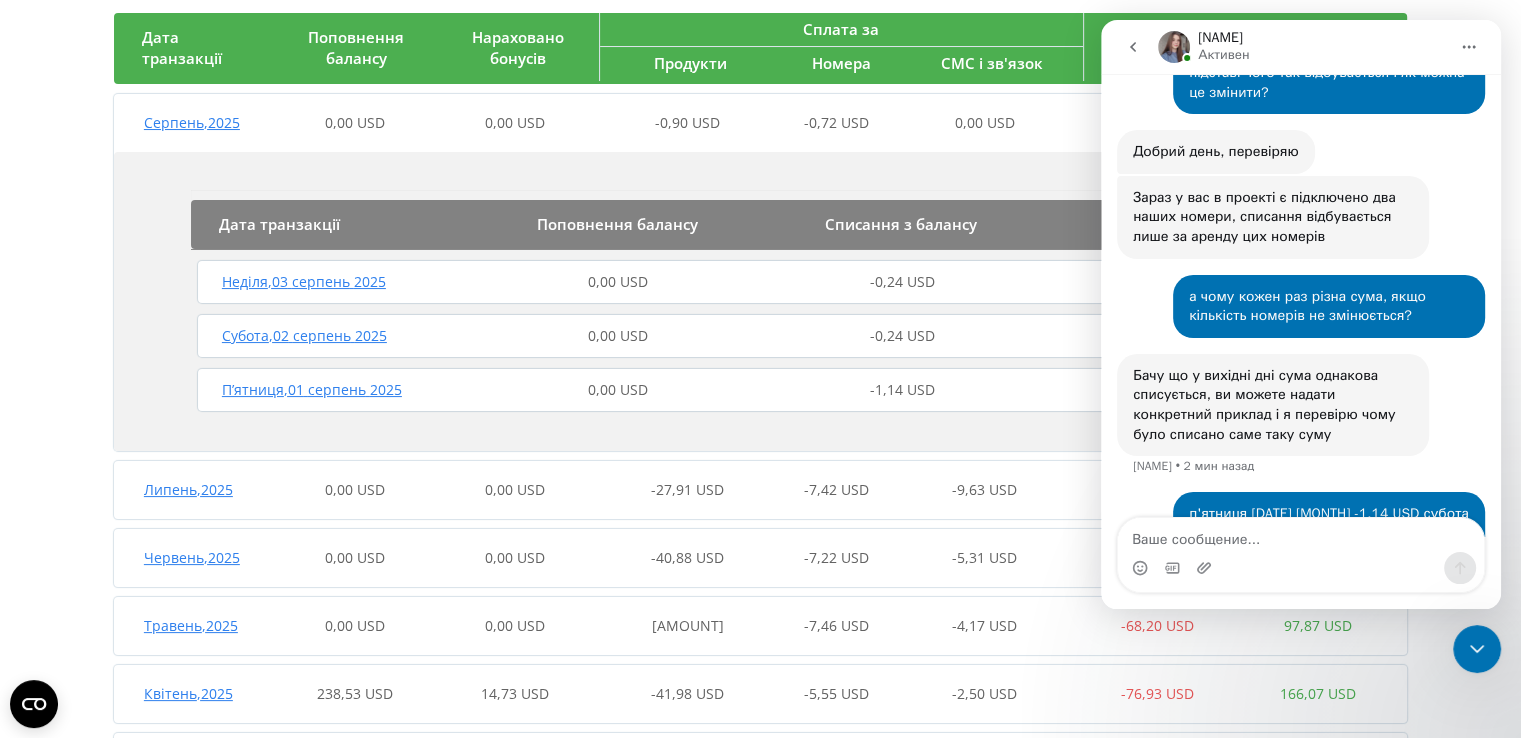 click 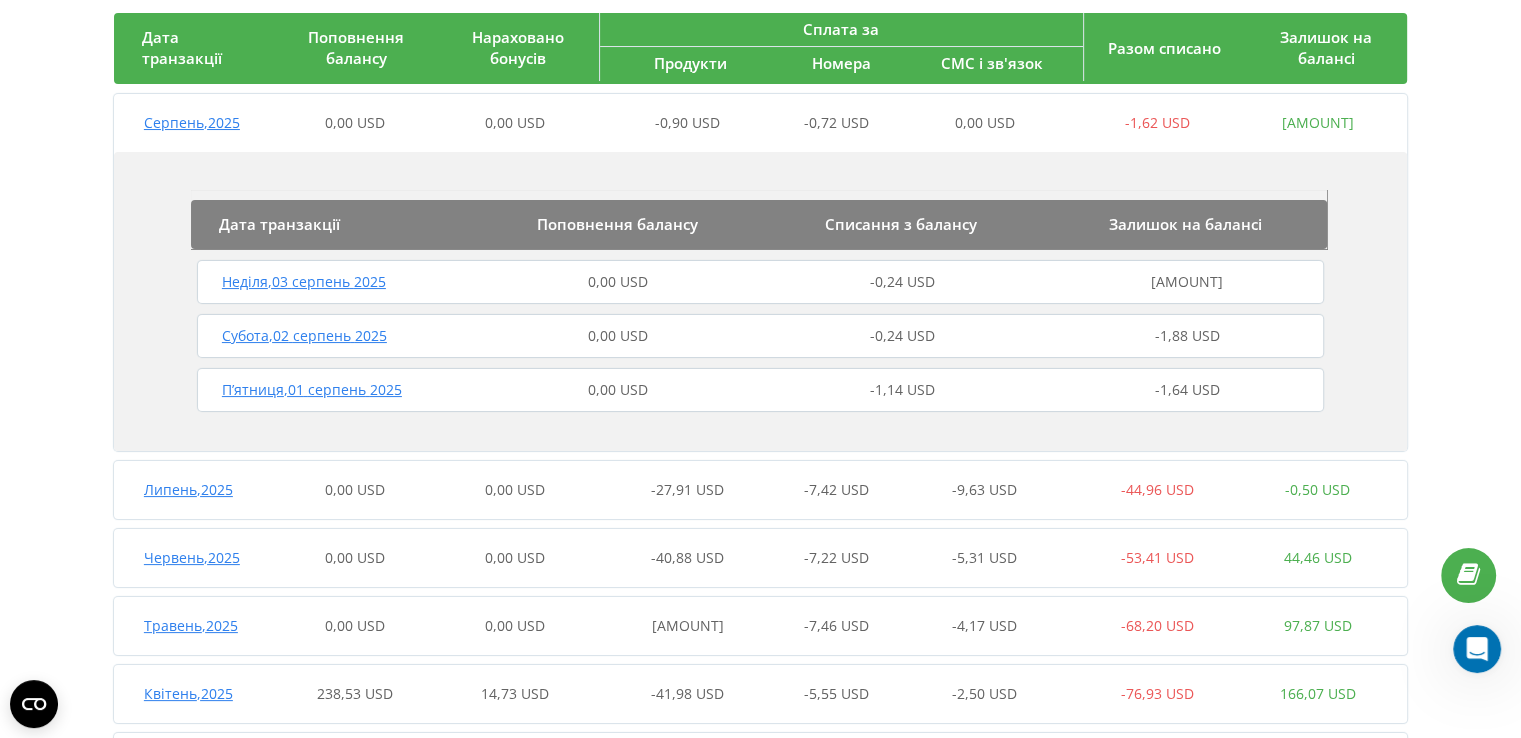 scroll, scrollTop: 3062, scrollLeft: 0, axis: vertical 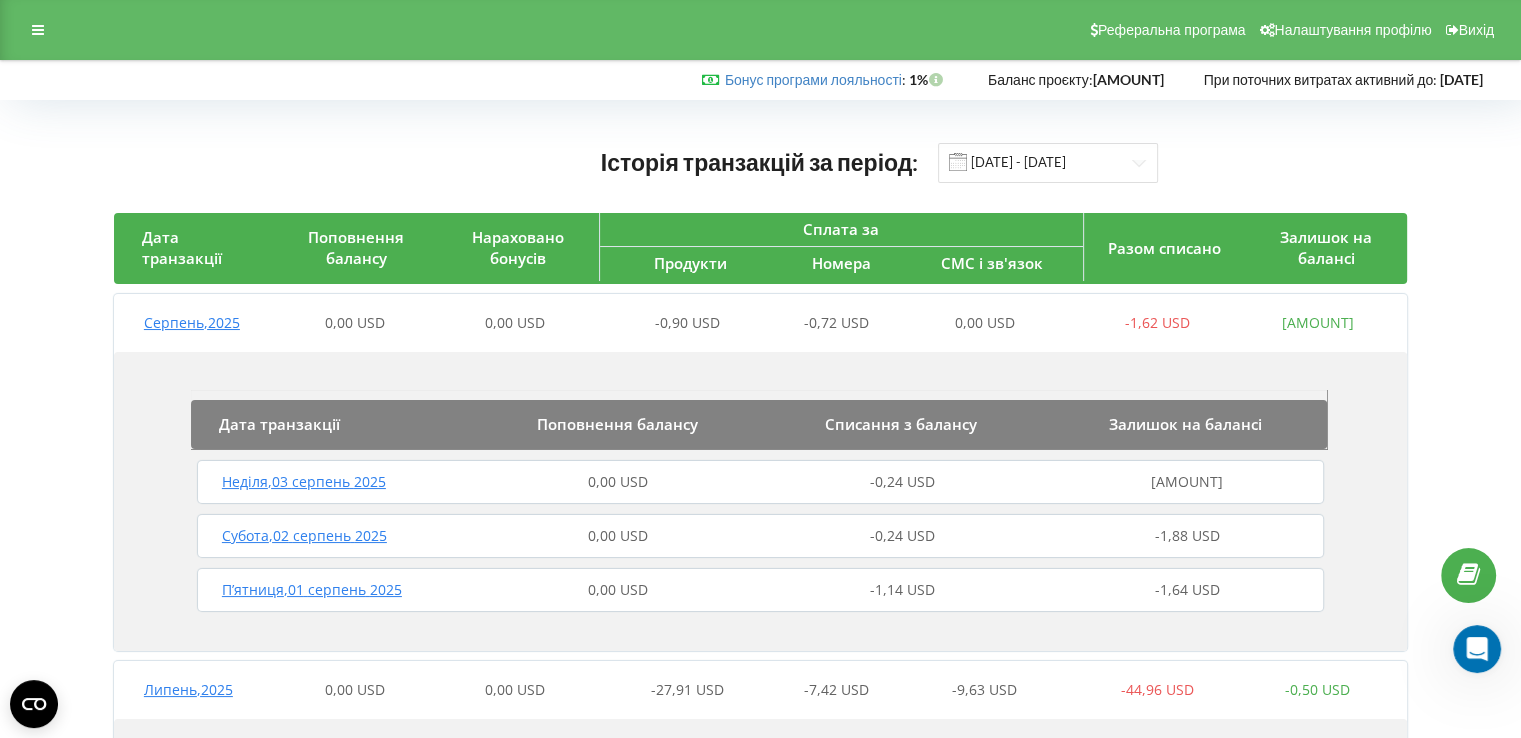 click 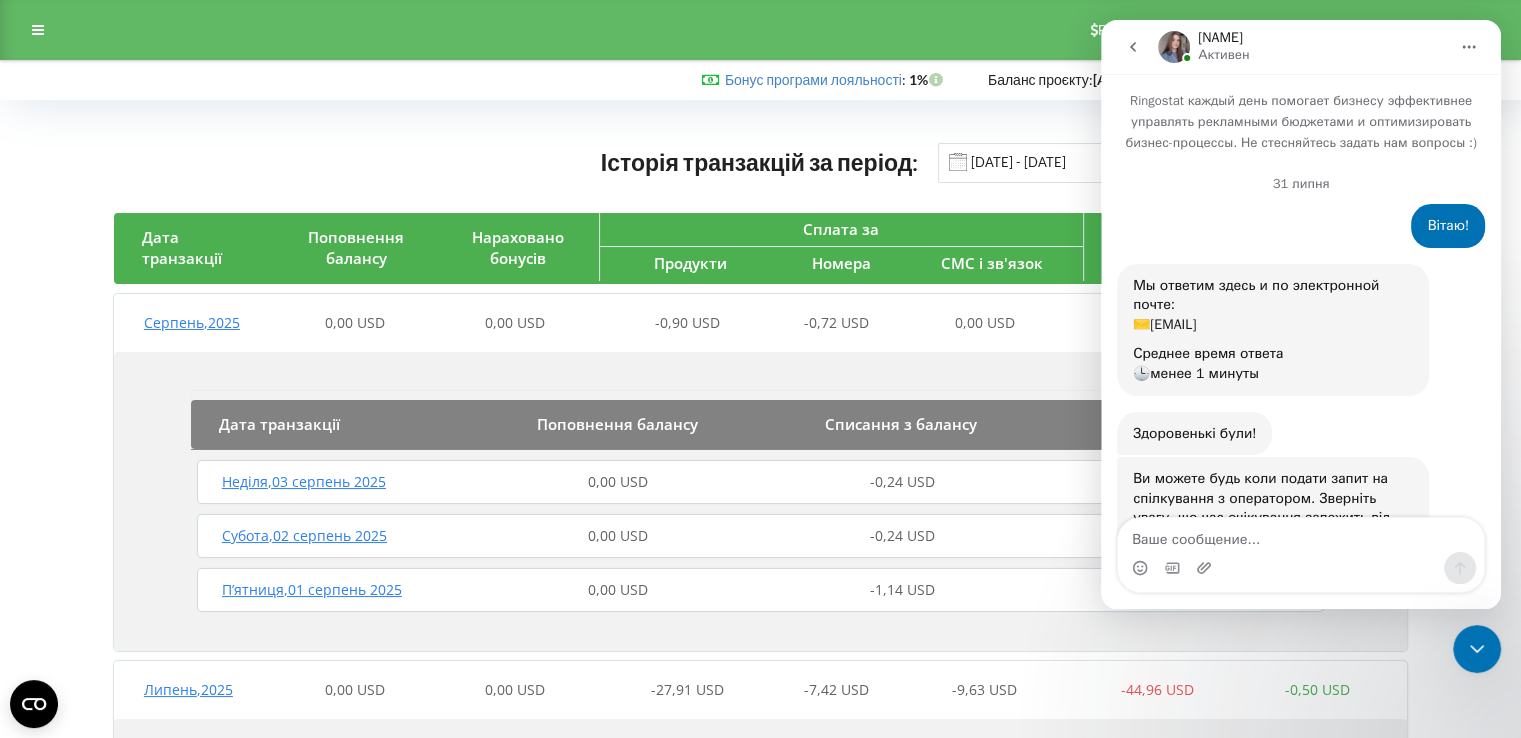 scroll, scrollTop: 3062, scrollLeft: 0, axis: vertical 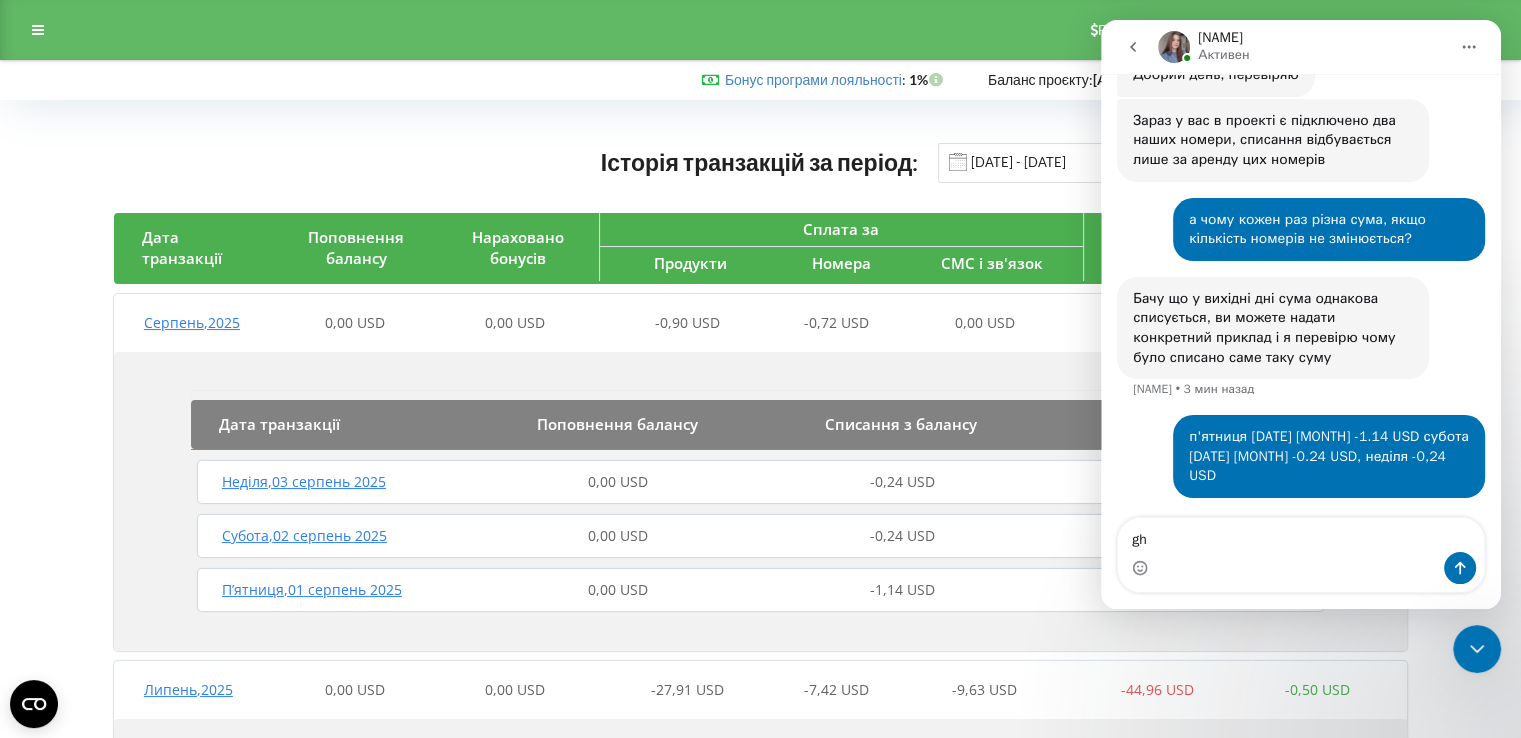 type on "g" 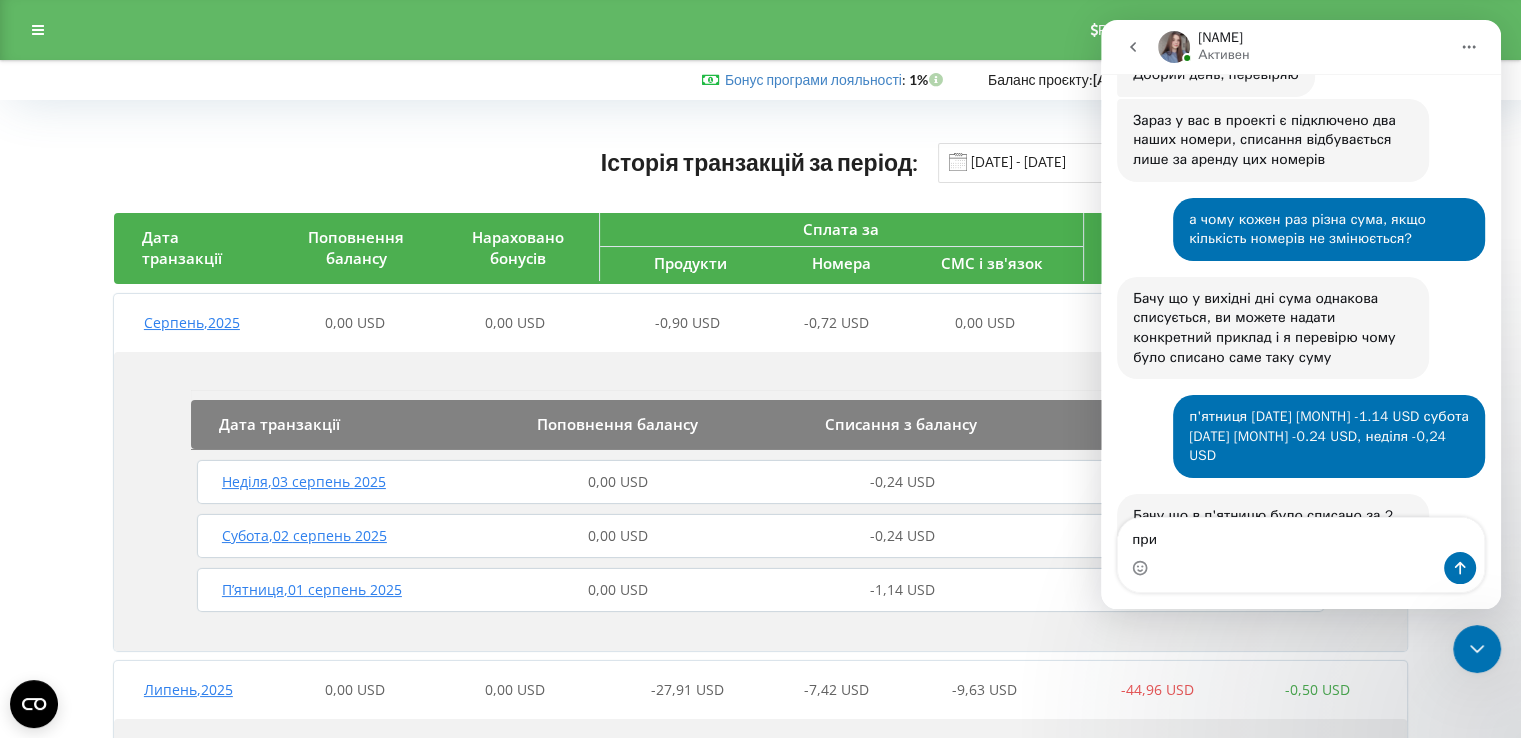 scroll, scrollTop: 3104, scrollLeft: 0, axis: vertical 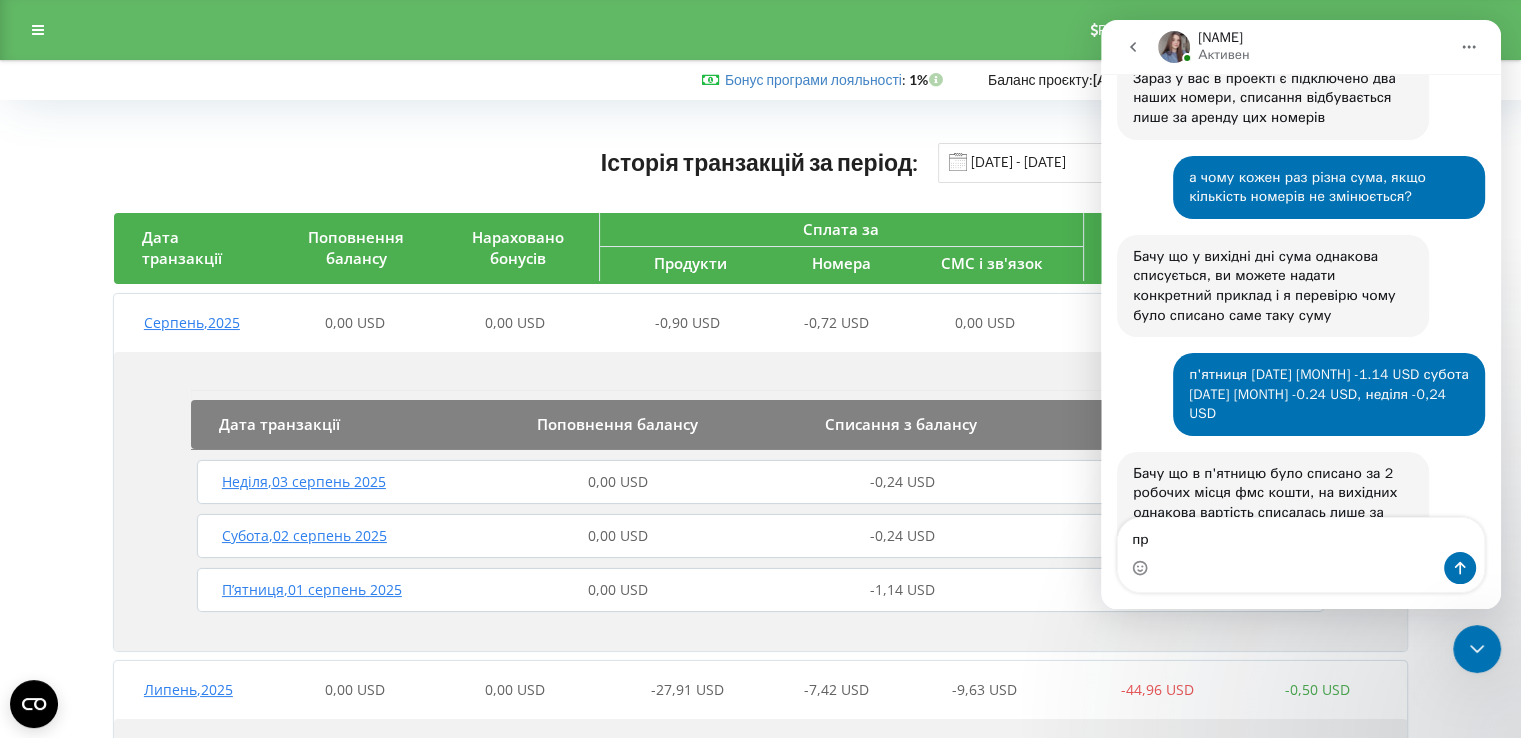 type on "п" 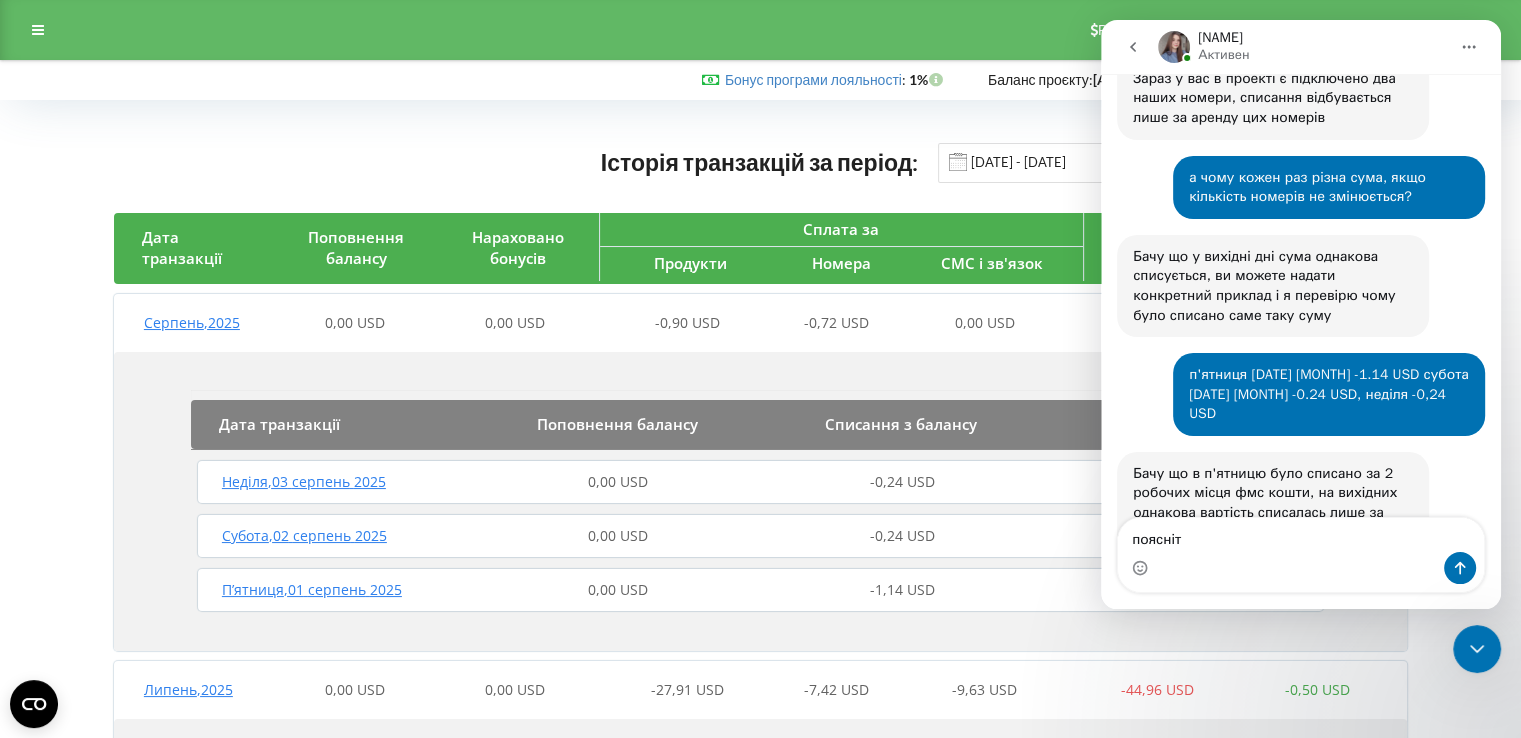 type on "поясніть" 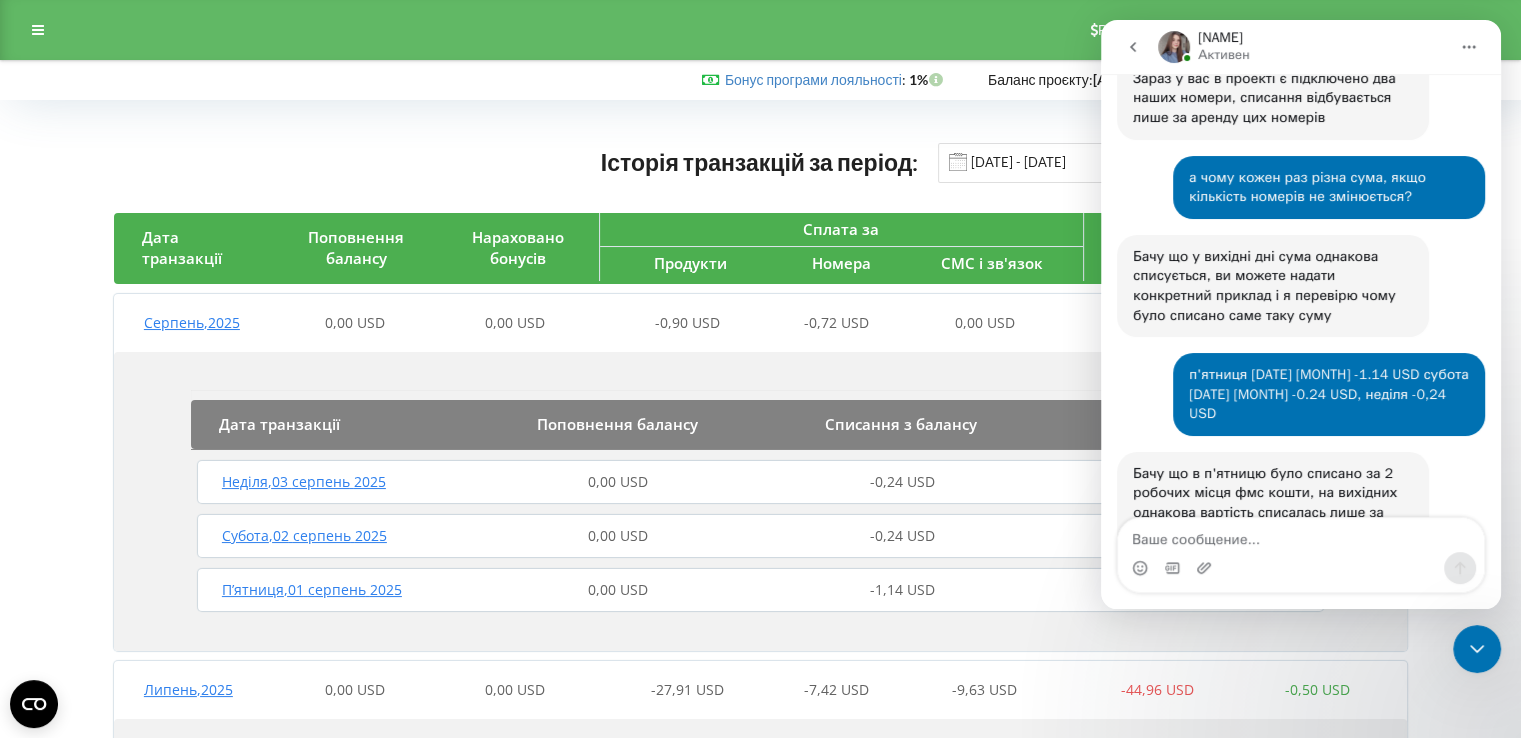 scroll, scrollTop: 3163, scrollLeft: 0, axis: vertical 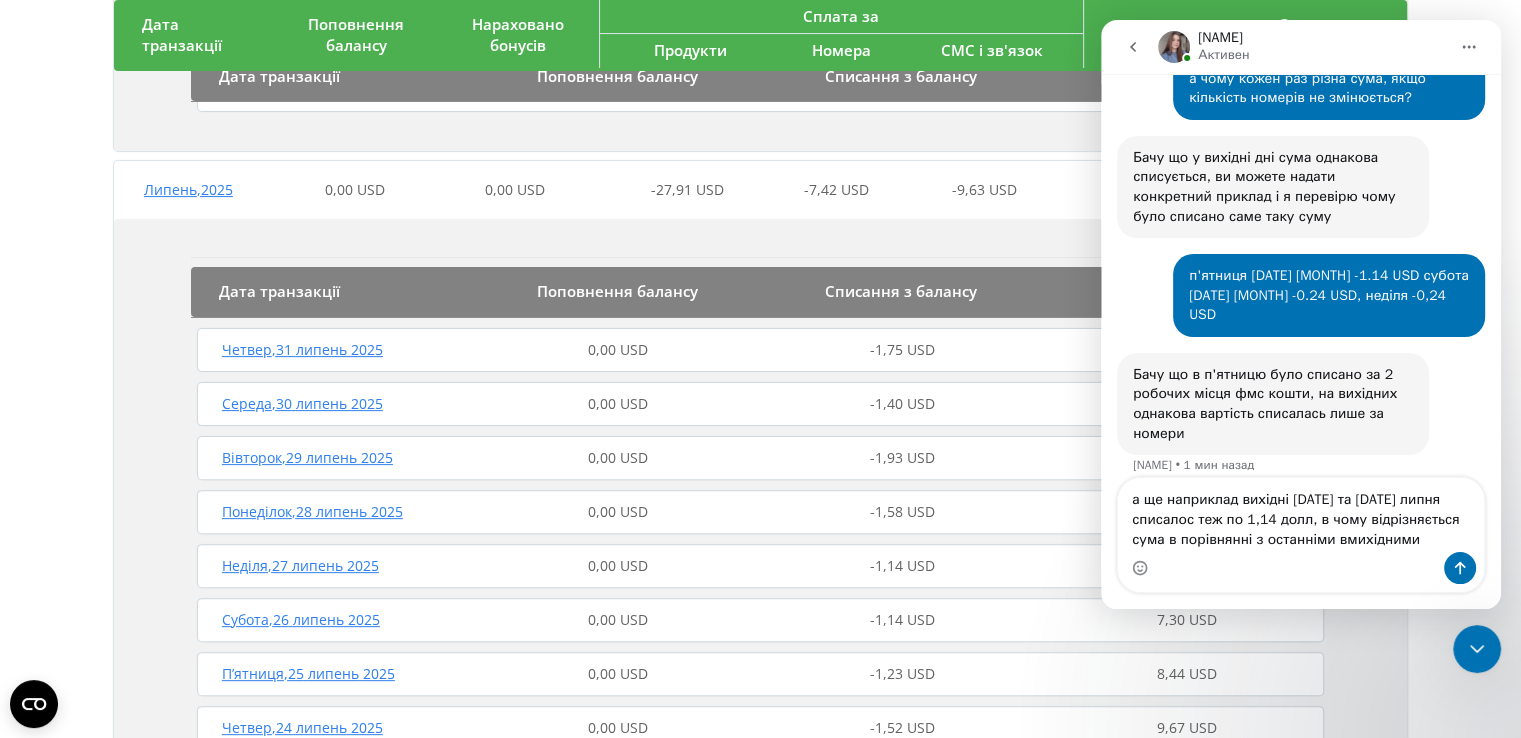 type on "а ще наприклад вихідні [DATE] та [DATE] липня списалос теж по [AMOUNT] долл, в чому відрізняється сума в порівні з останніми вмихідними?" 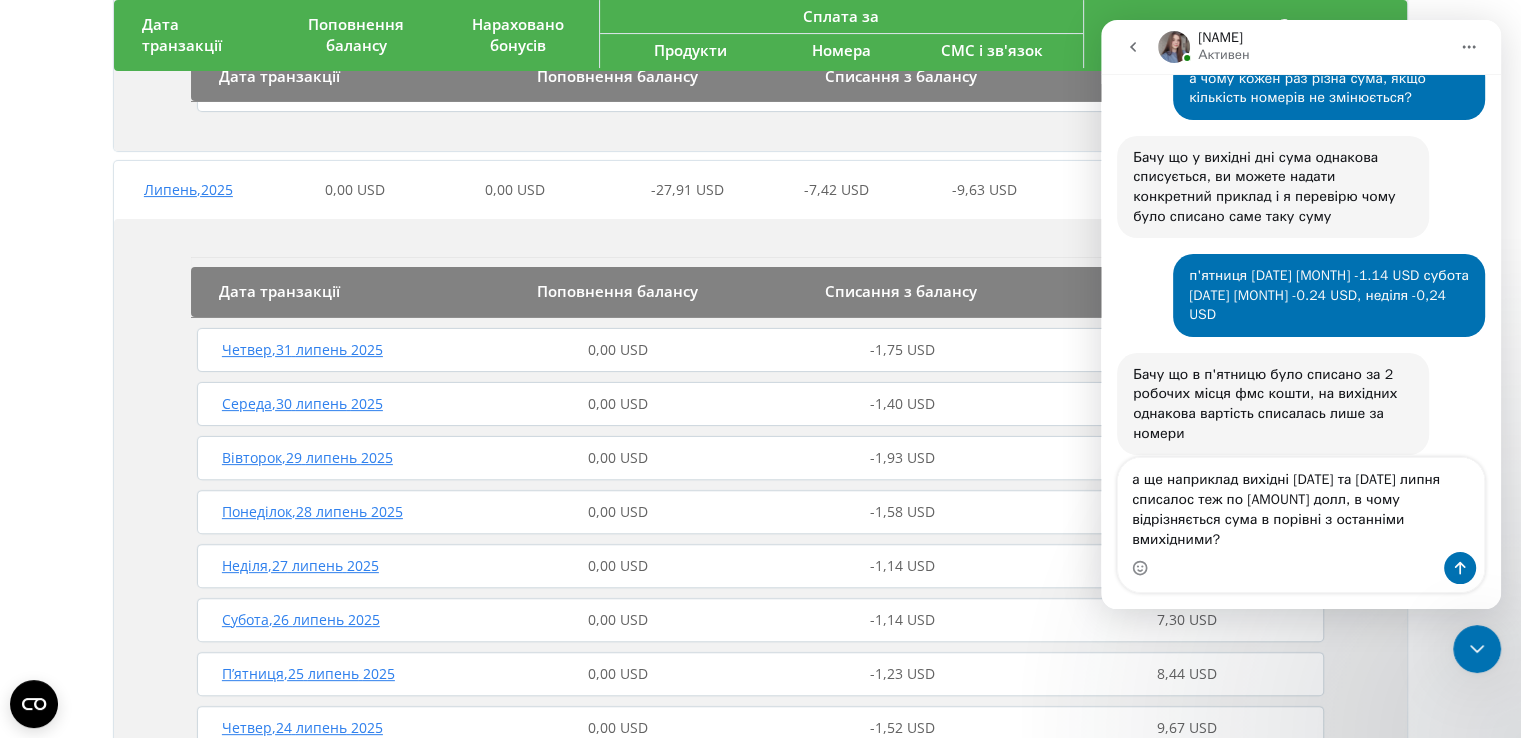 type 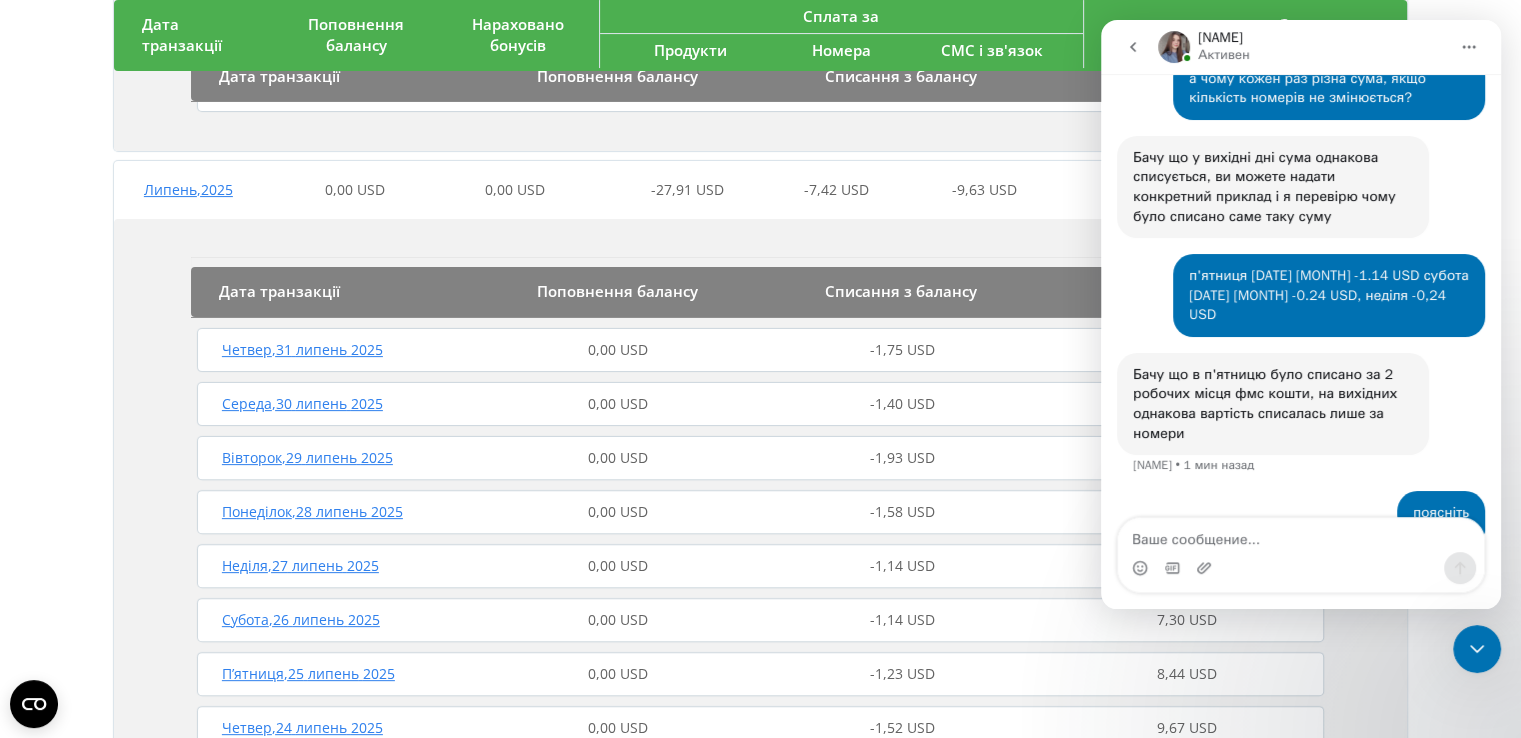 scroll, scrollTop: 3268, scrollLeft: 0, axis: vertical 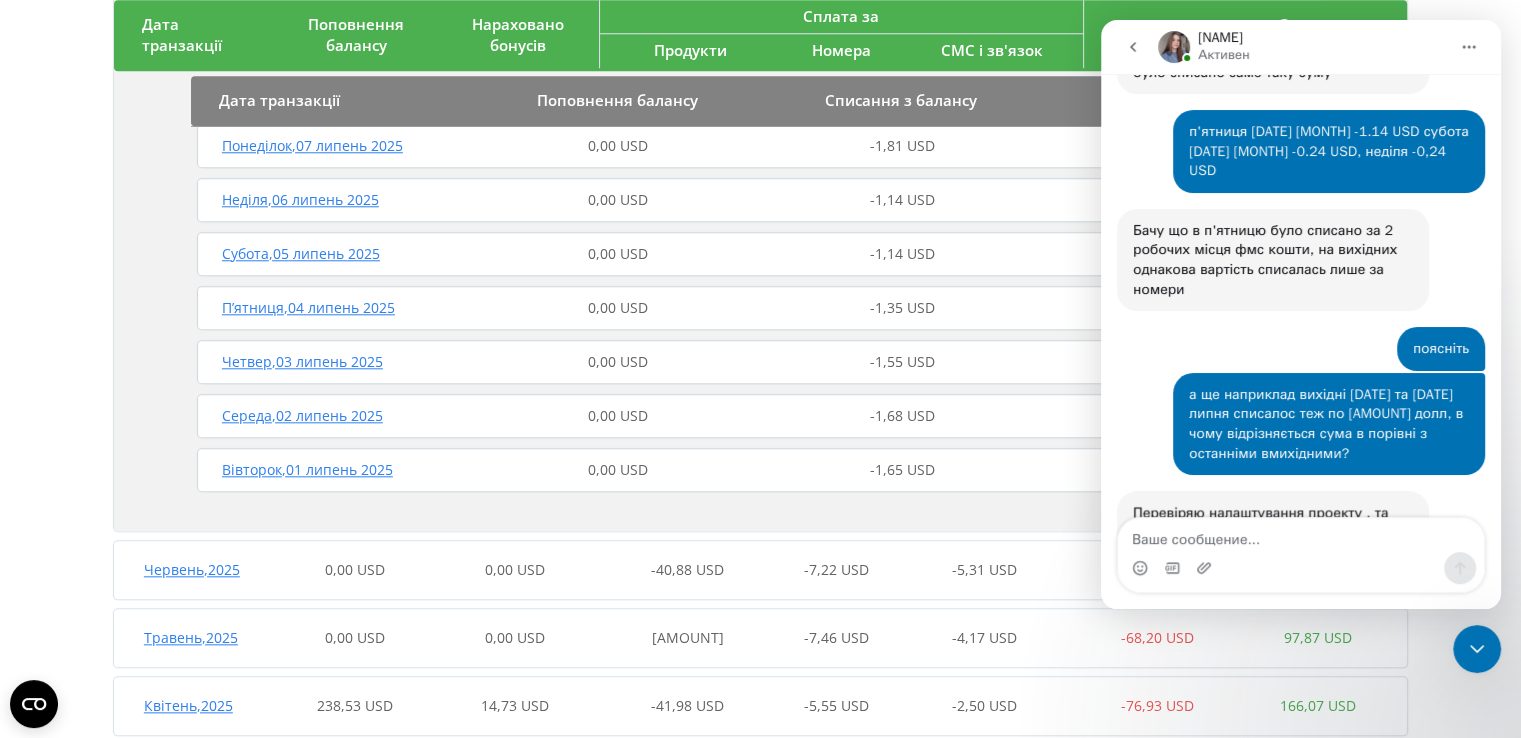 click on "[MONTH] , [YEAR]" at bounding box center [192, 569] 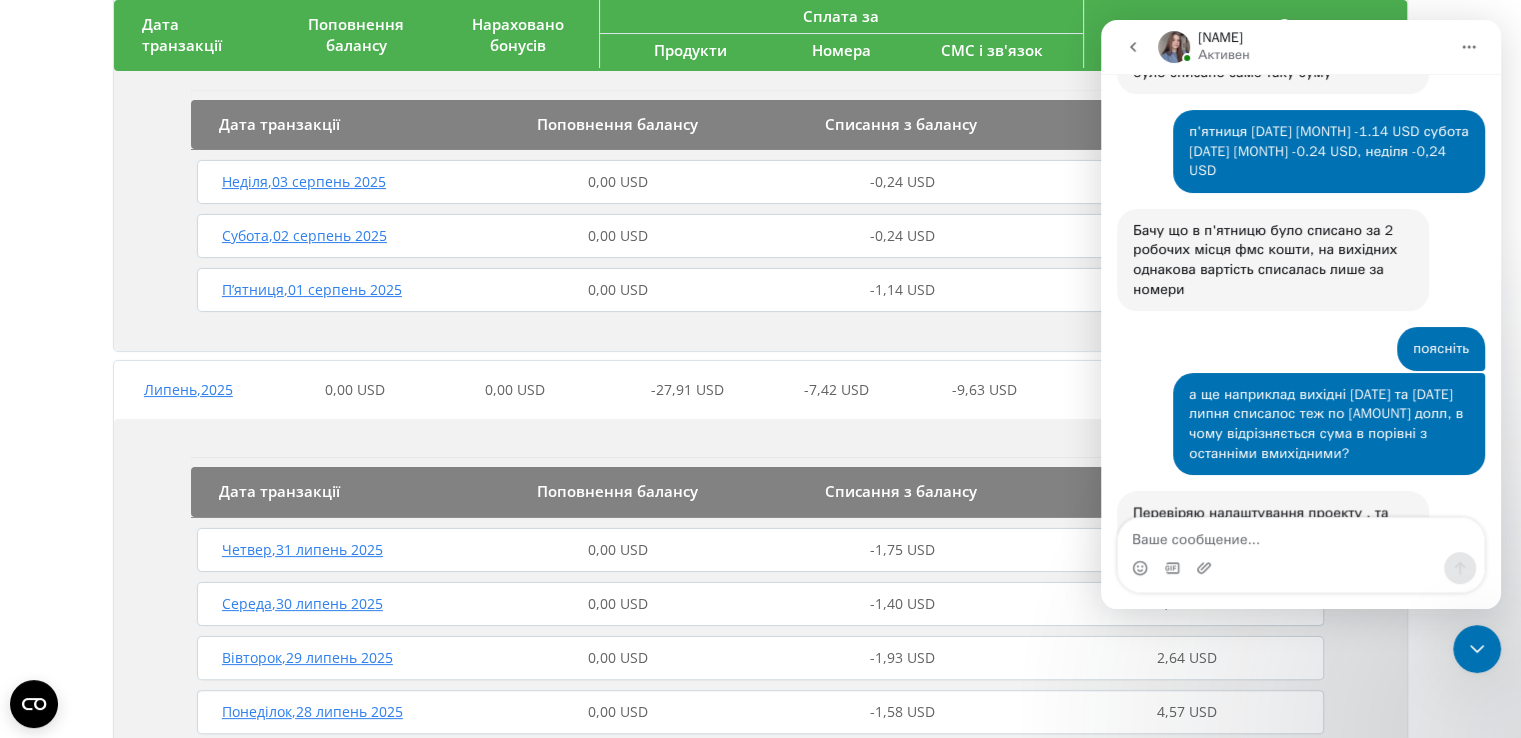 scroll, scrollTop: 0, scrollLeft: 0, axis: both 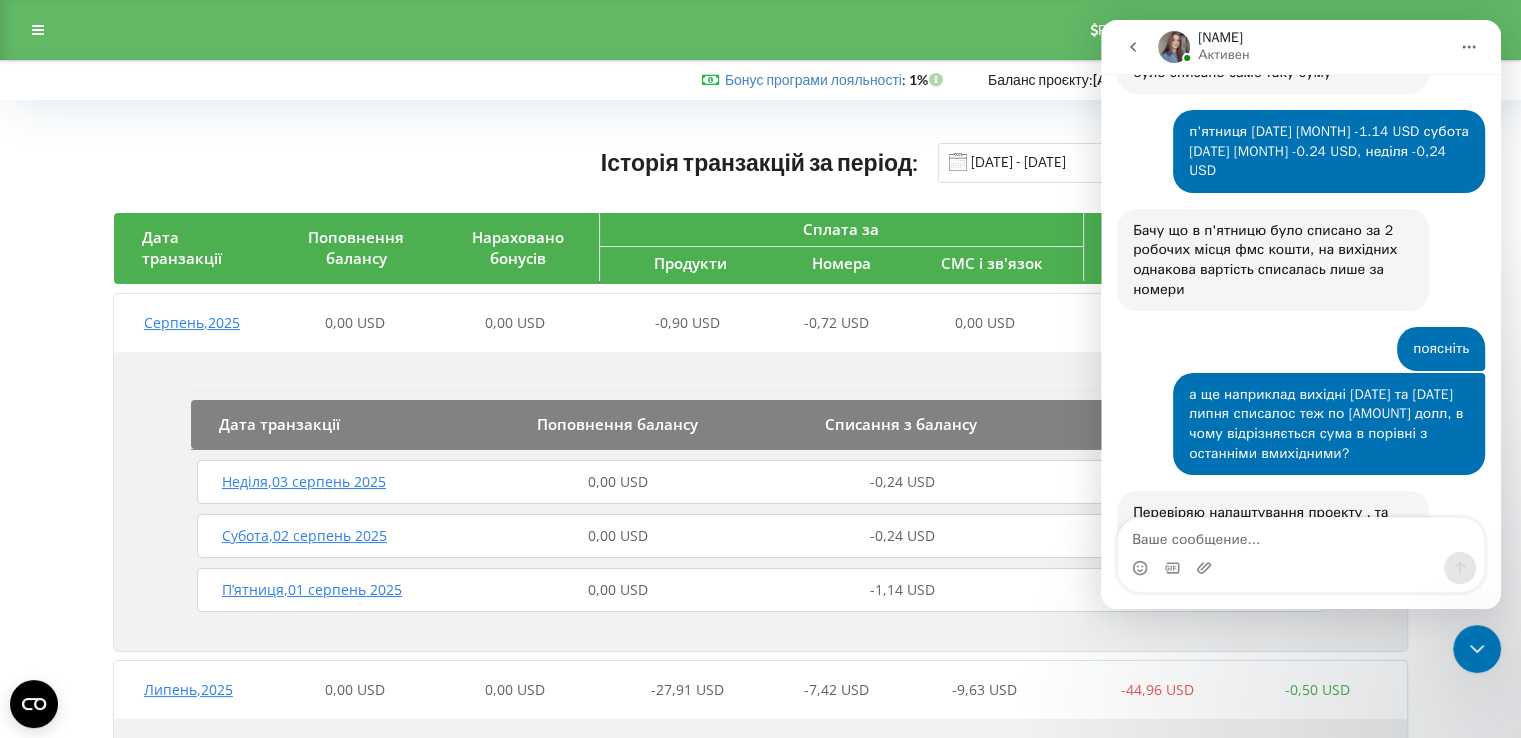 click 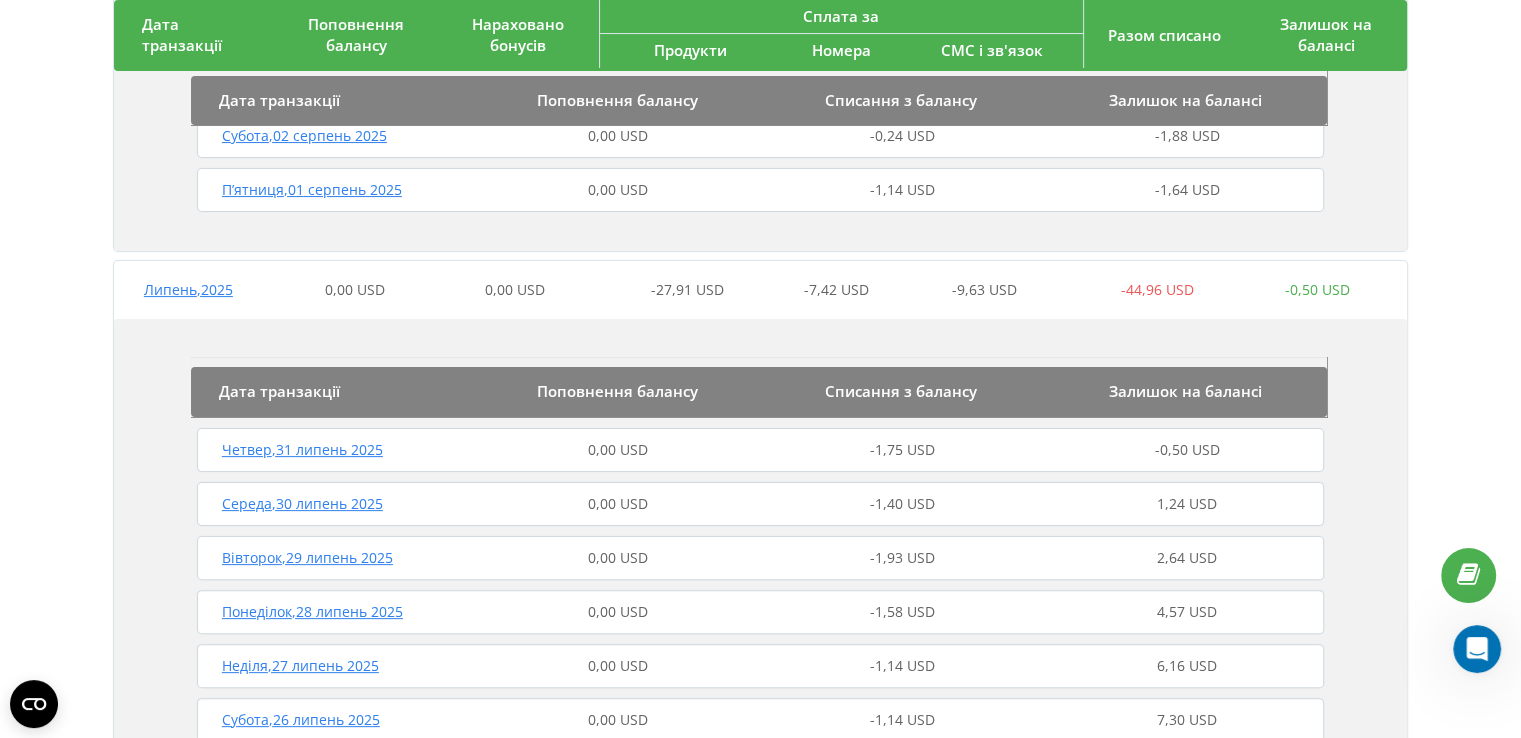 scroll, scrollTop: 0, scrollLeft: 0, axis: both 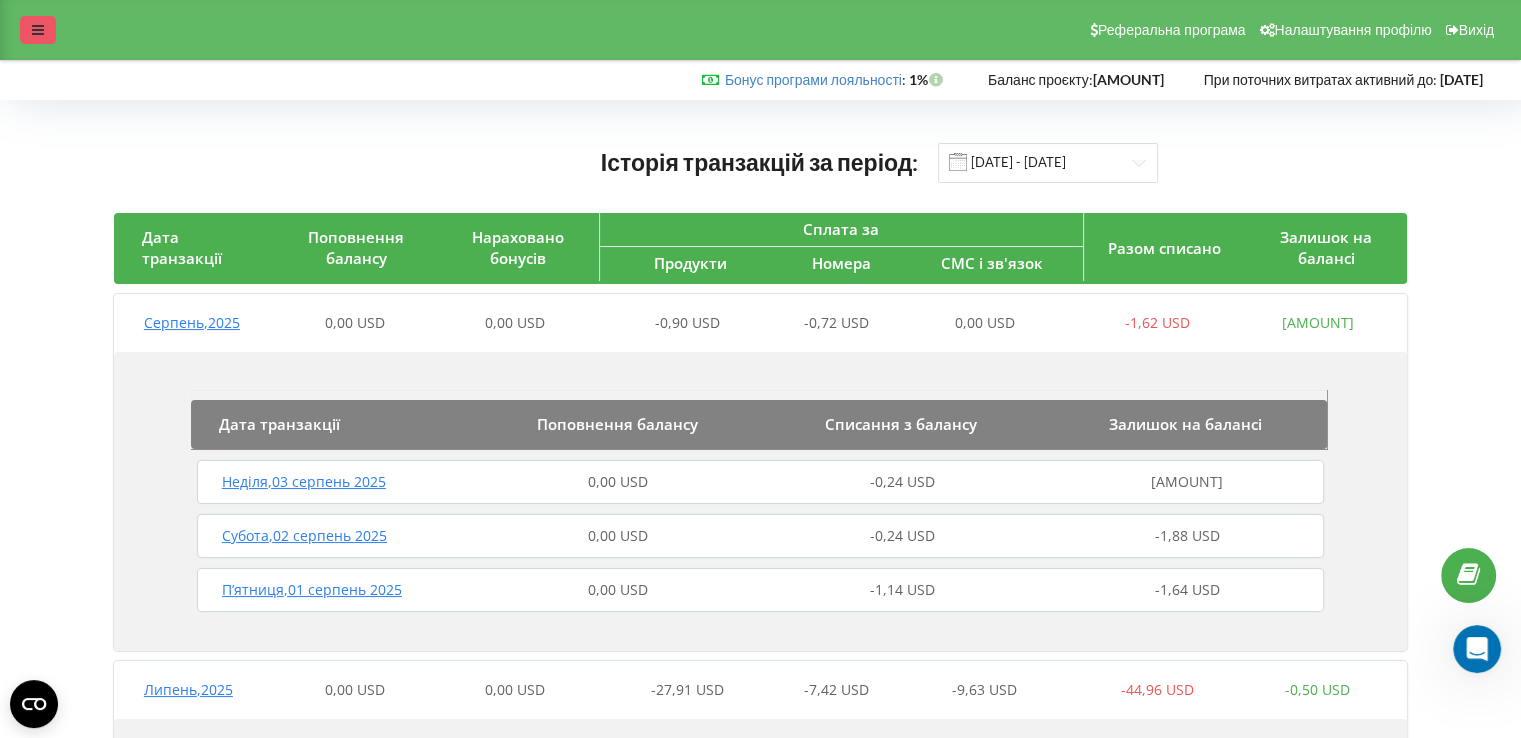 click at bounding box center (38, 30) 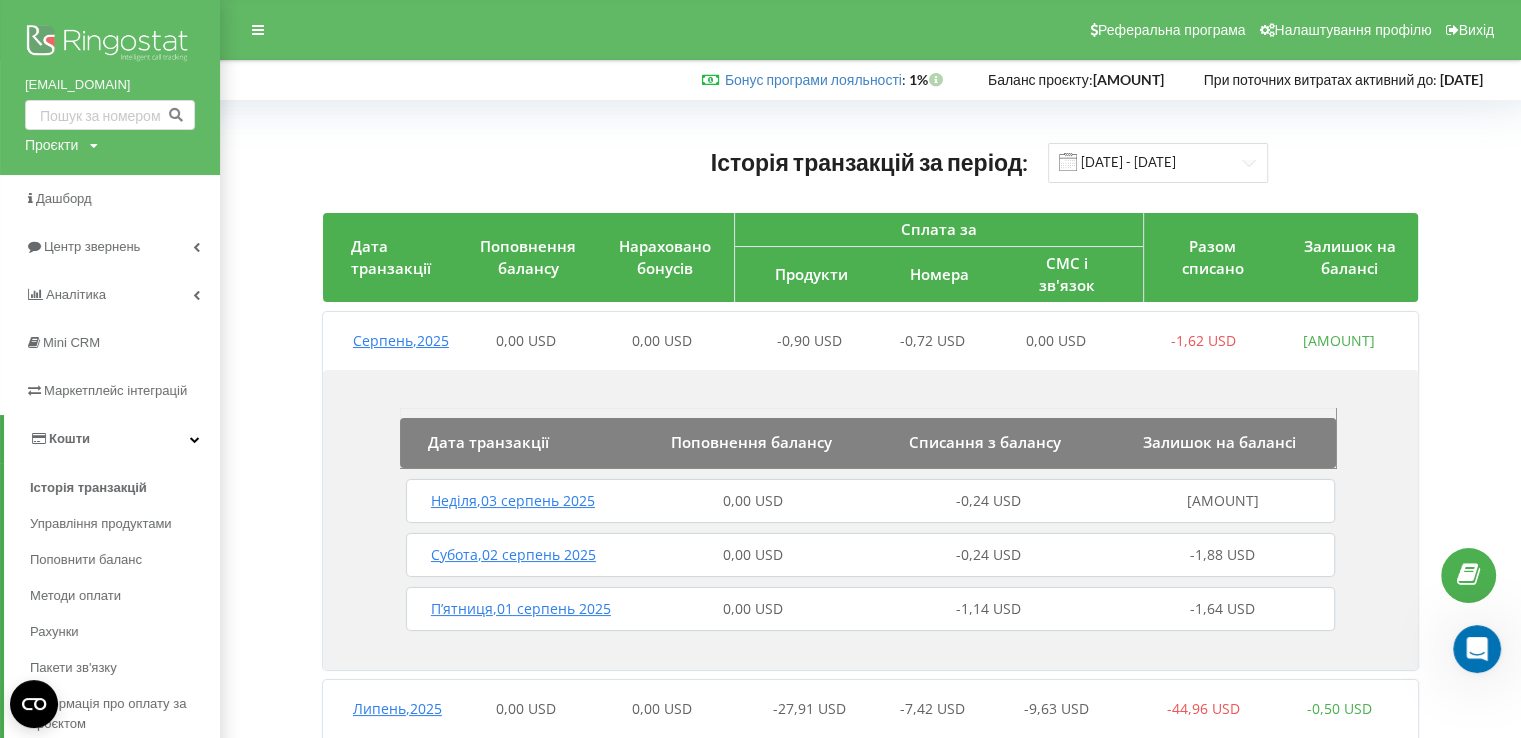 scroll, scrollTop: 200, scrollLeft: 0, axis: vertical 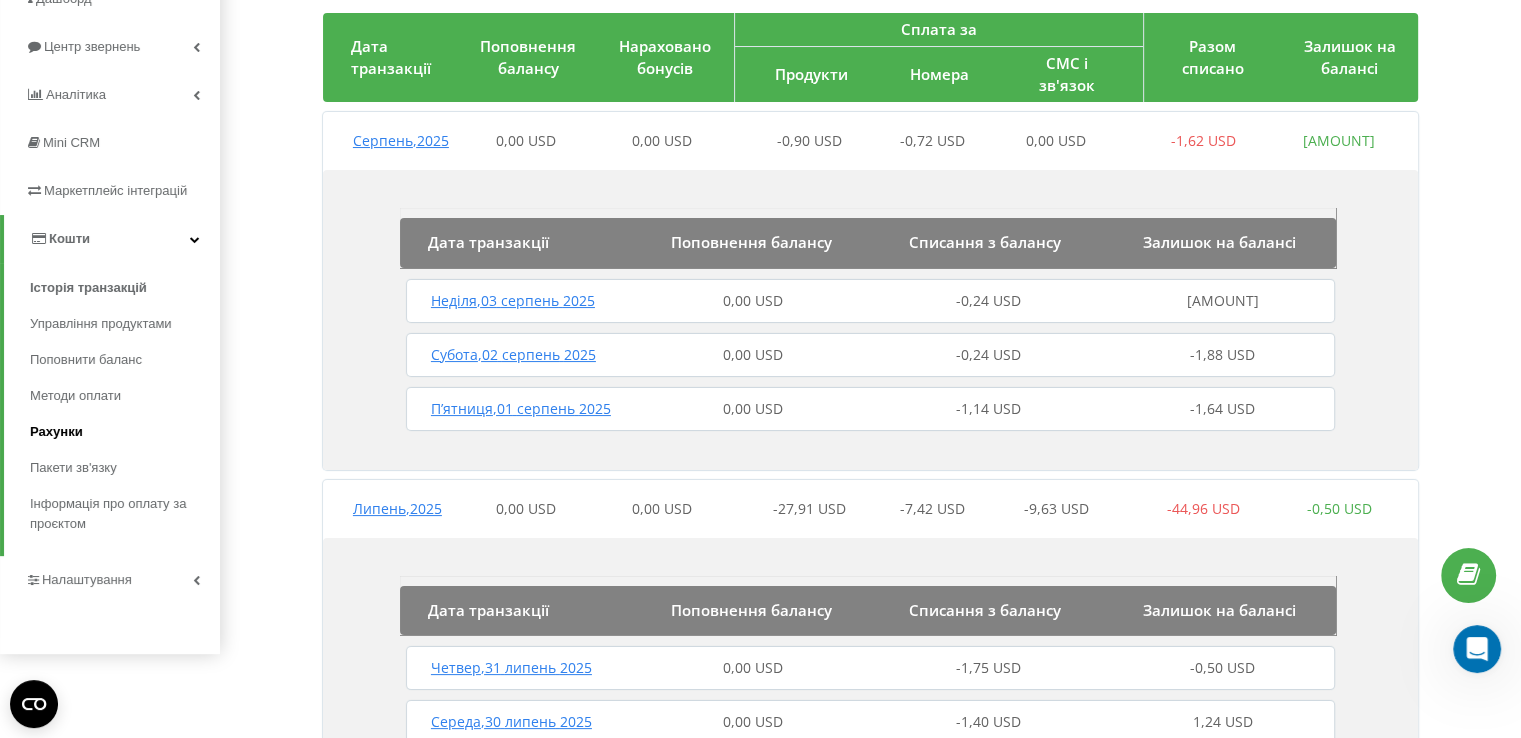 click on "Рахунки" at bounding box center (56, 432) 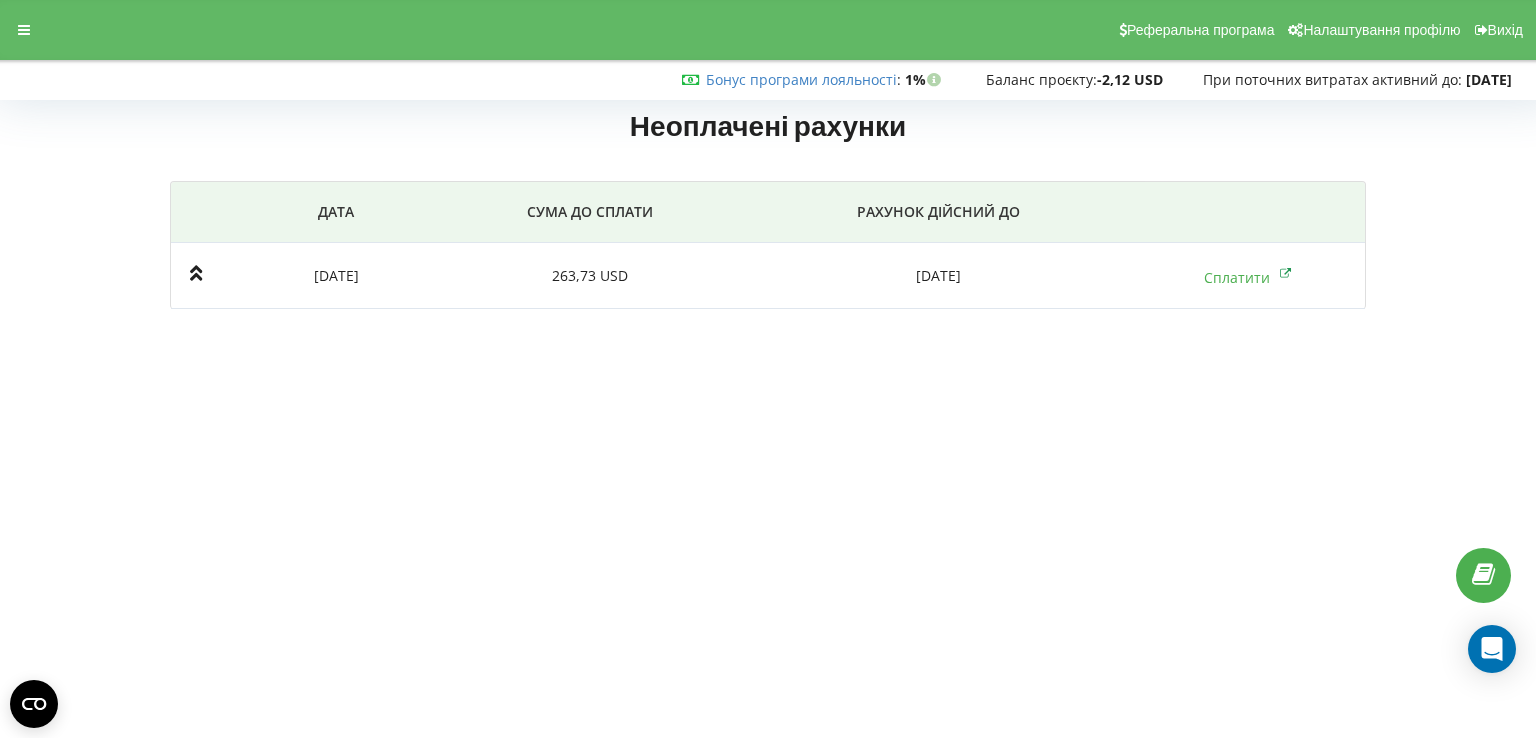 scroll, scrollTop: 0, scrollLeft: 0, axis: both 